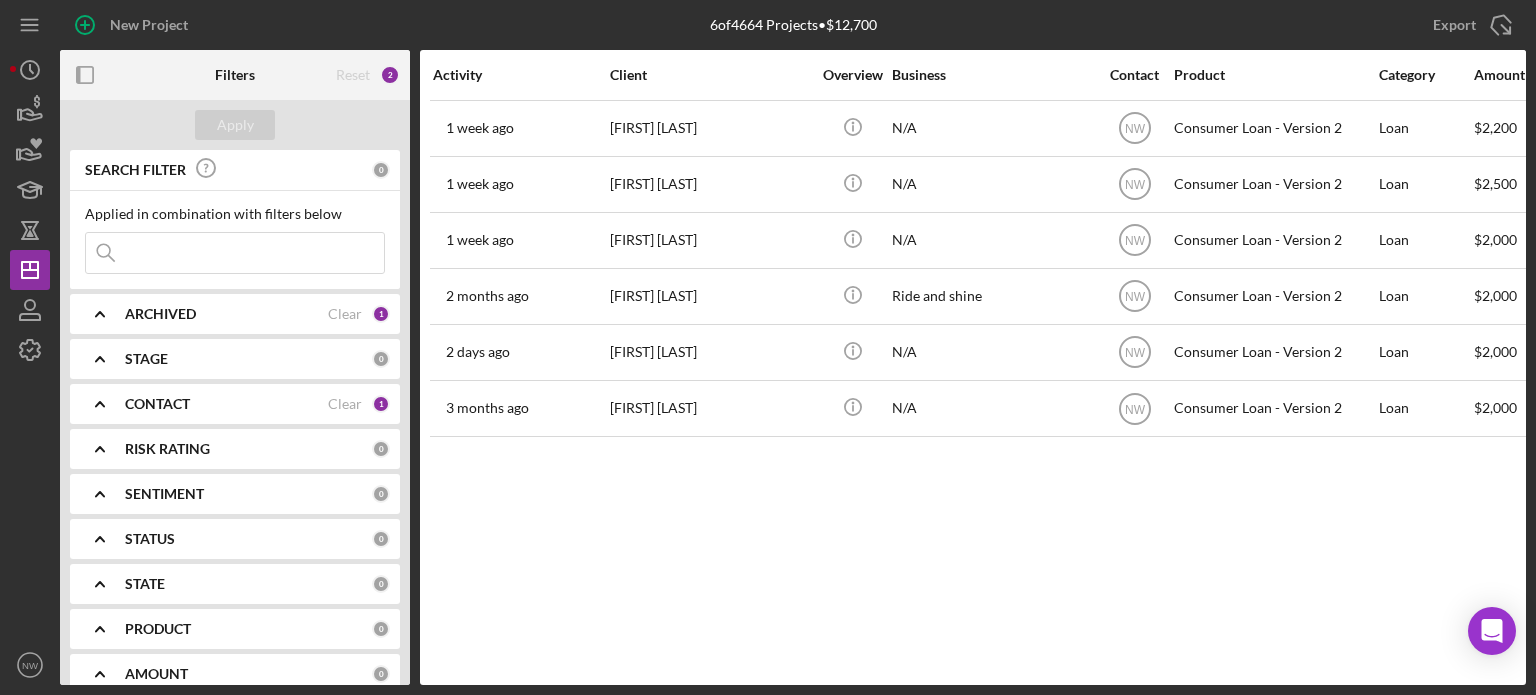 scroll, scrollTop: 0, scrollLeft: 0, axis: both 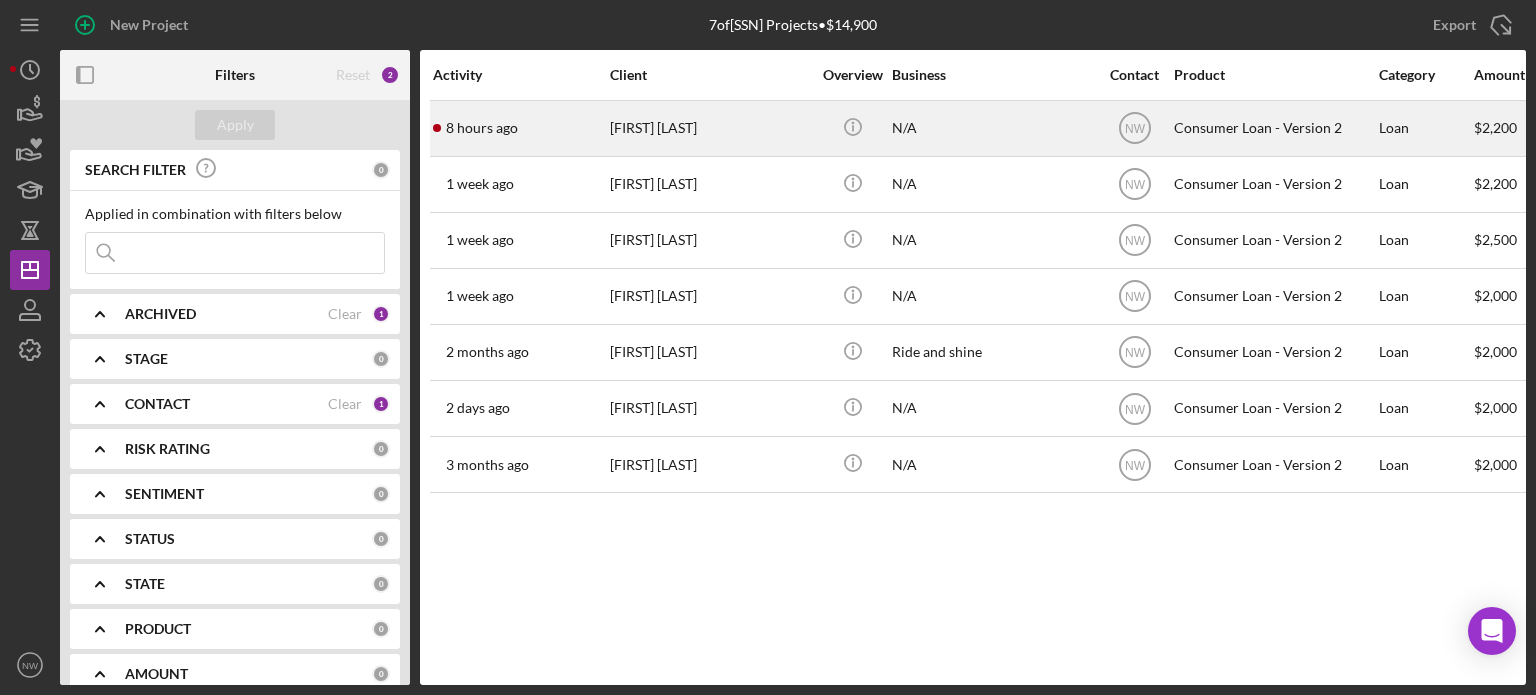click on "[FIRST] [LAST]" at bounding box center [710, 128] 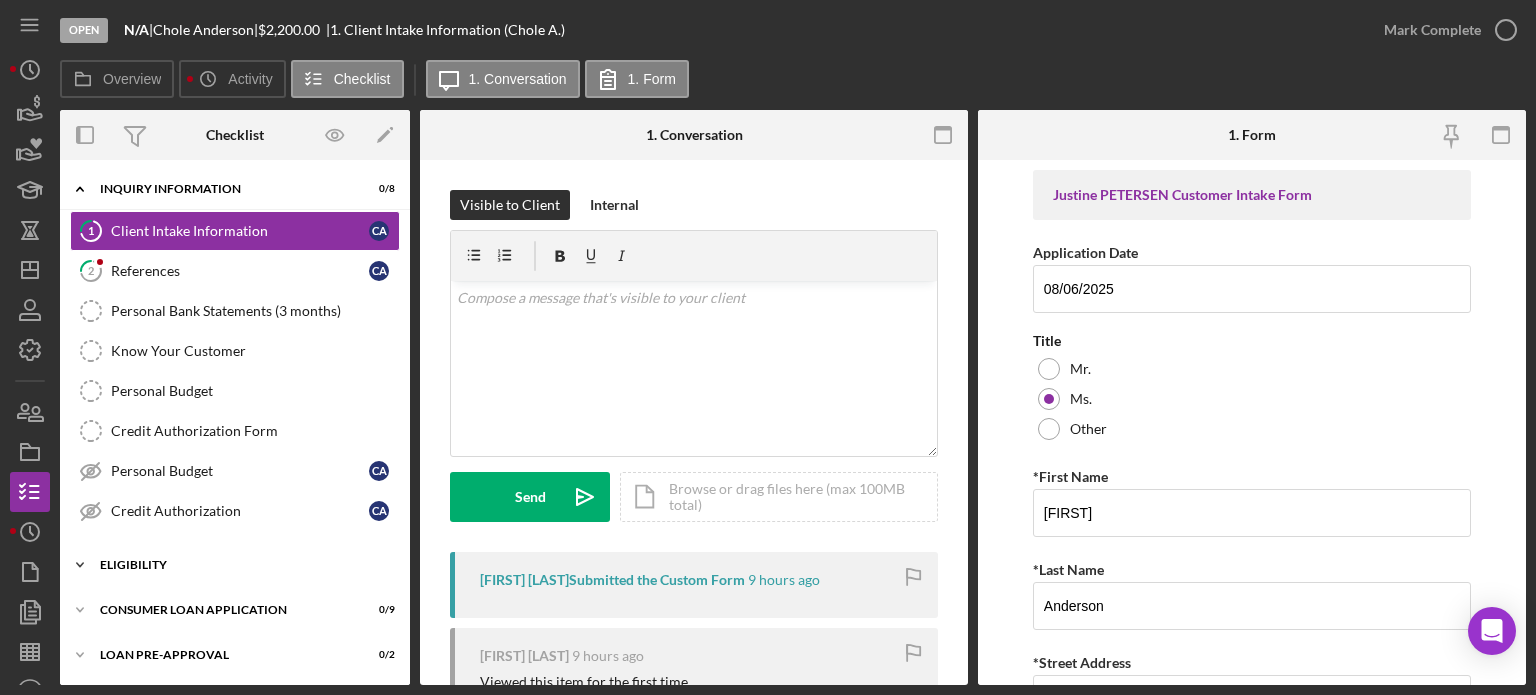 click on "Icon/Expander" 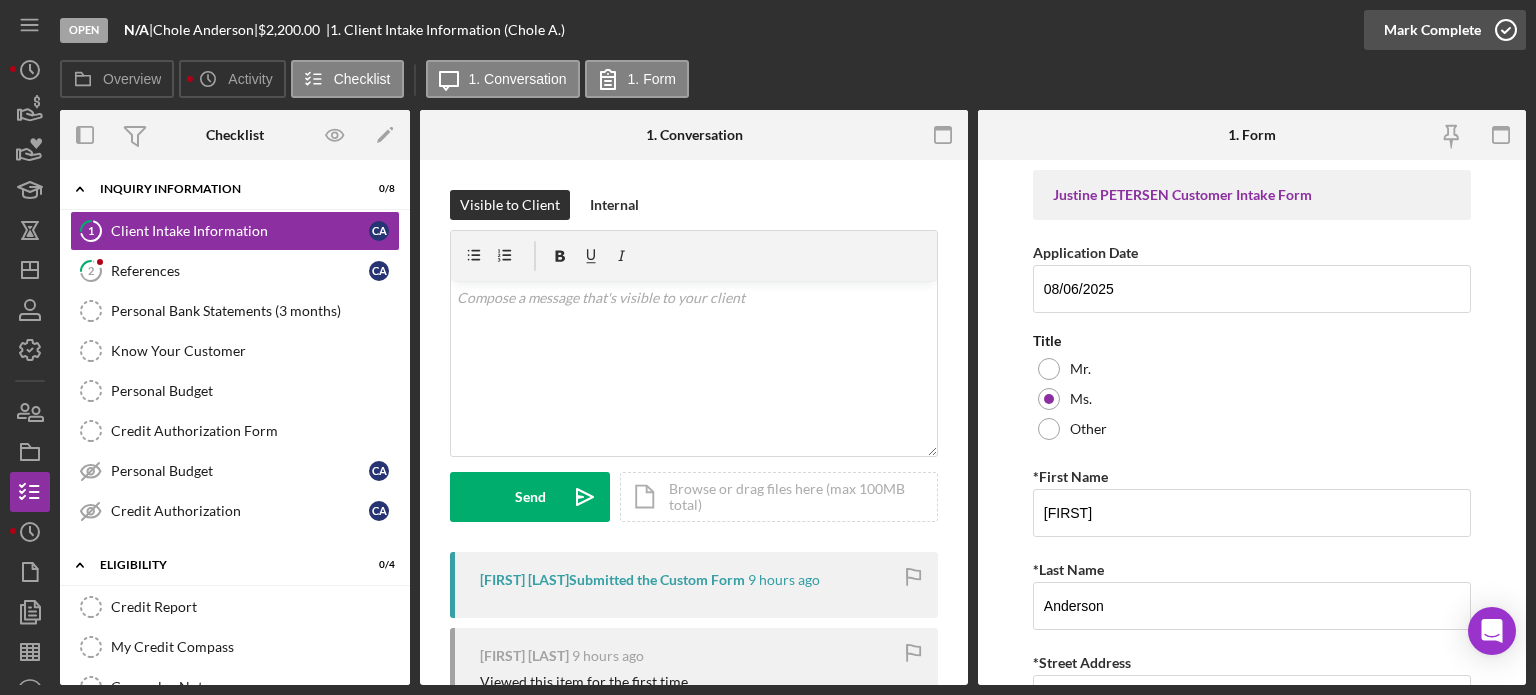 click 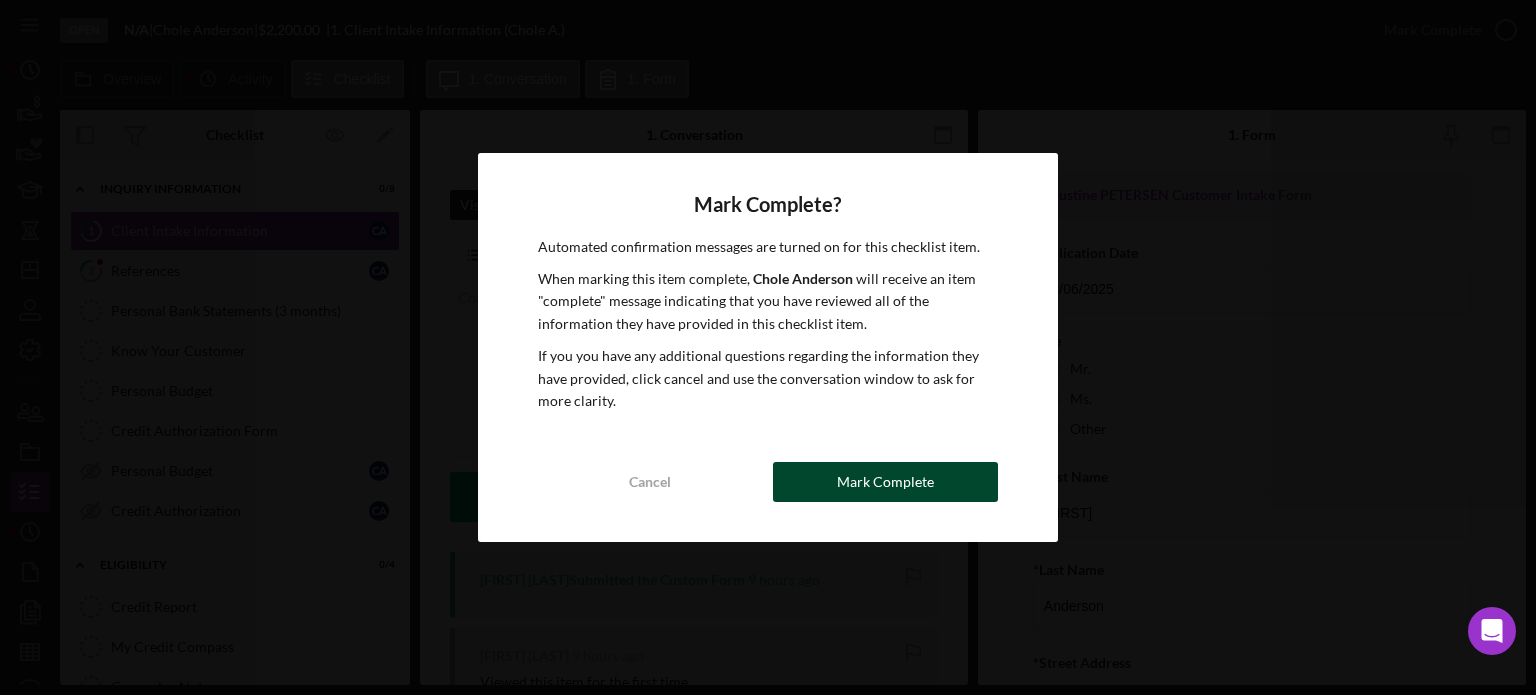 click on "Mark Complete" at bounding box center [885, 482] 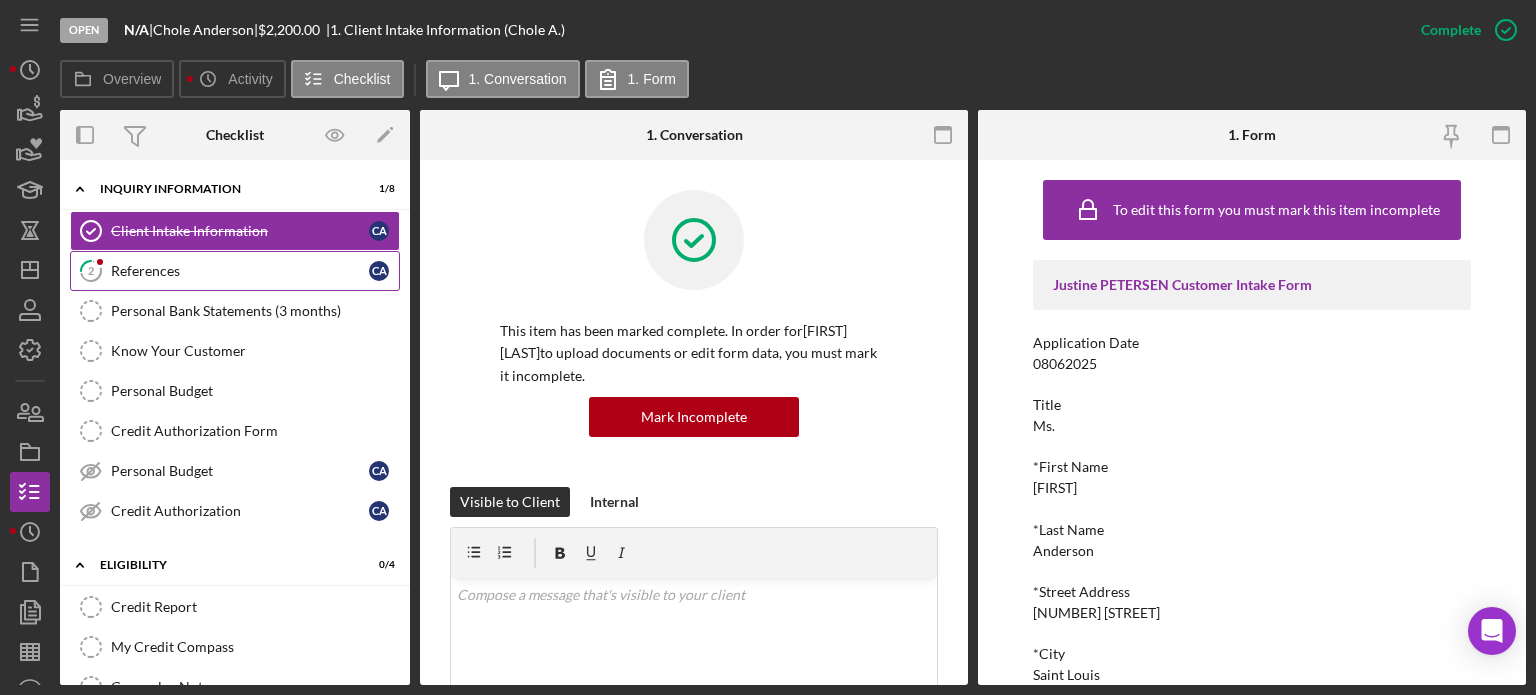click on "References" at bounding box center [240, 271] 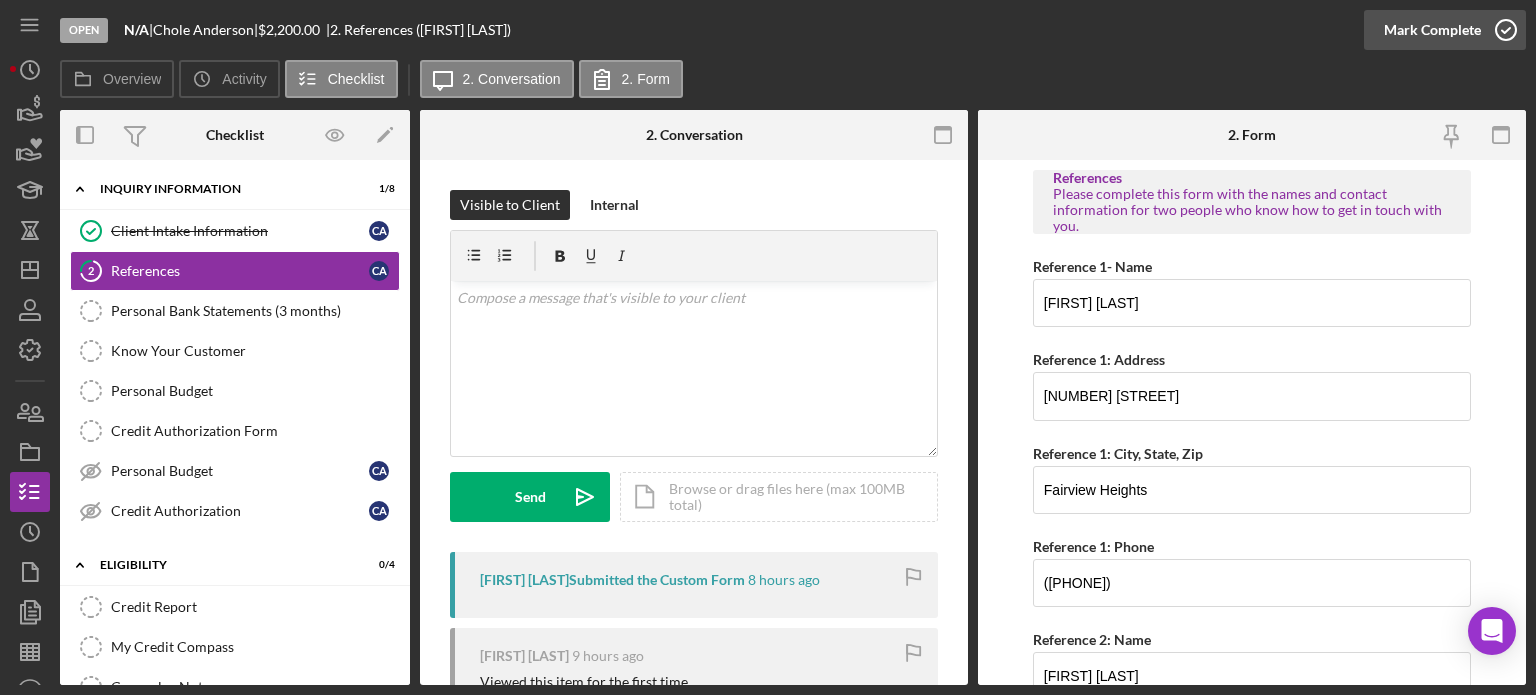 click 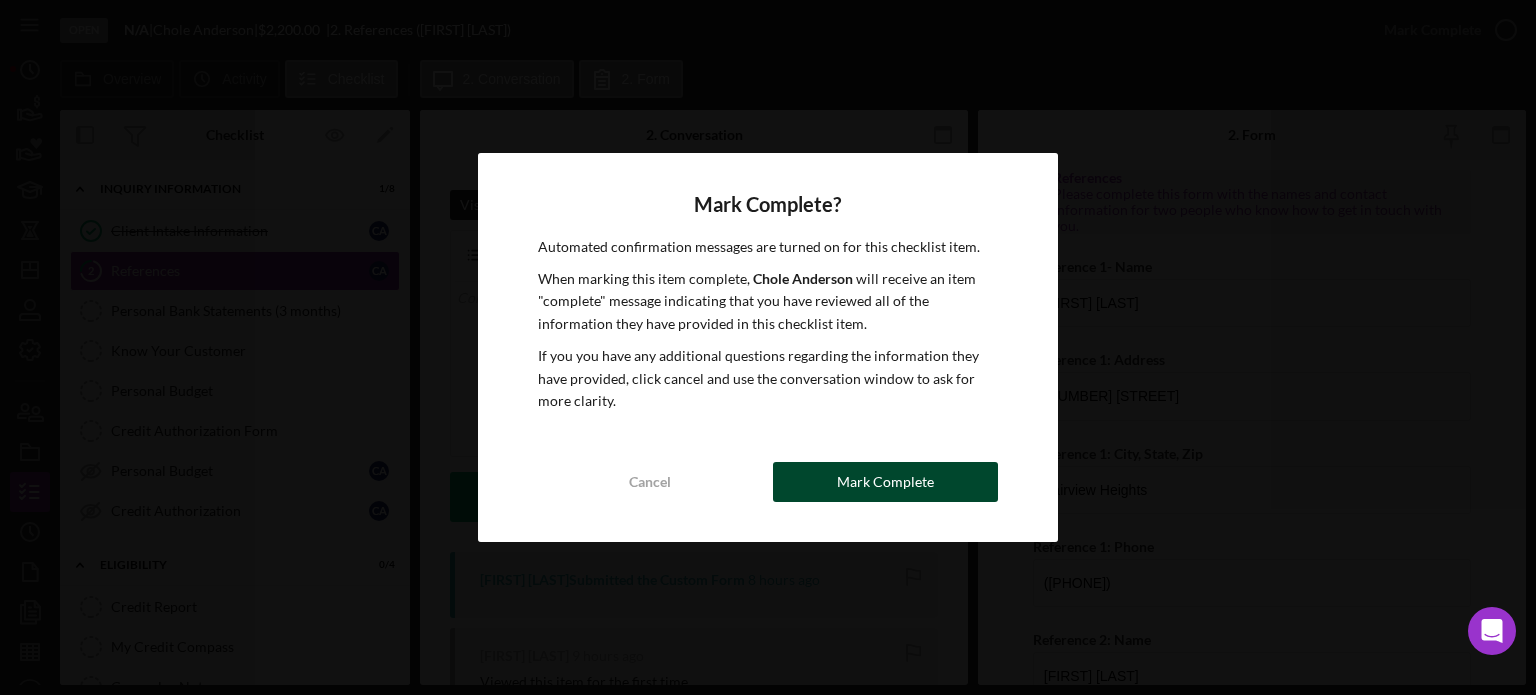 click on "Mark Complete" at bounding box center (885, 482) 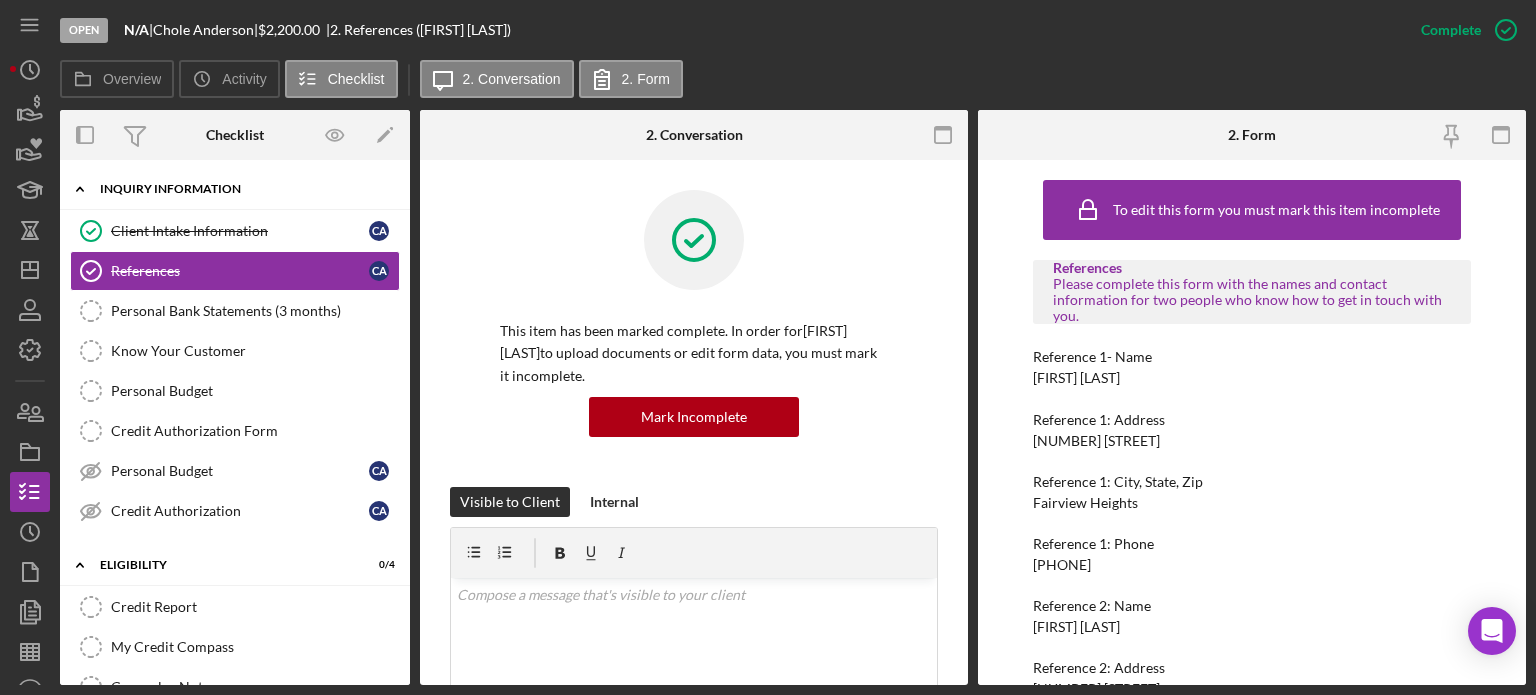 click on "Icon/Expander" 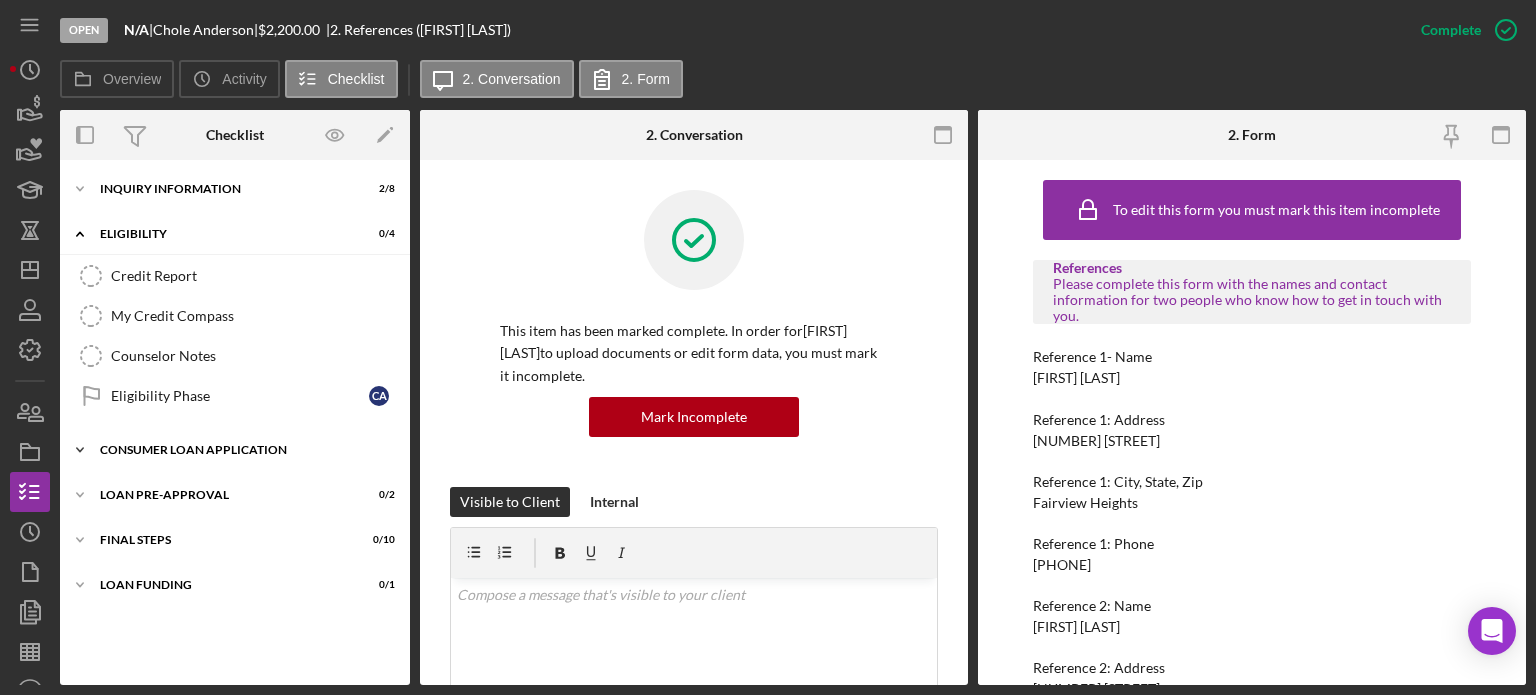 click on "Icon/Expander" 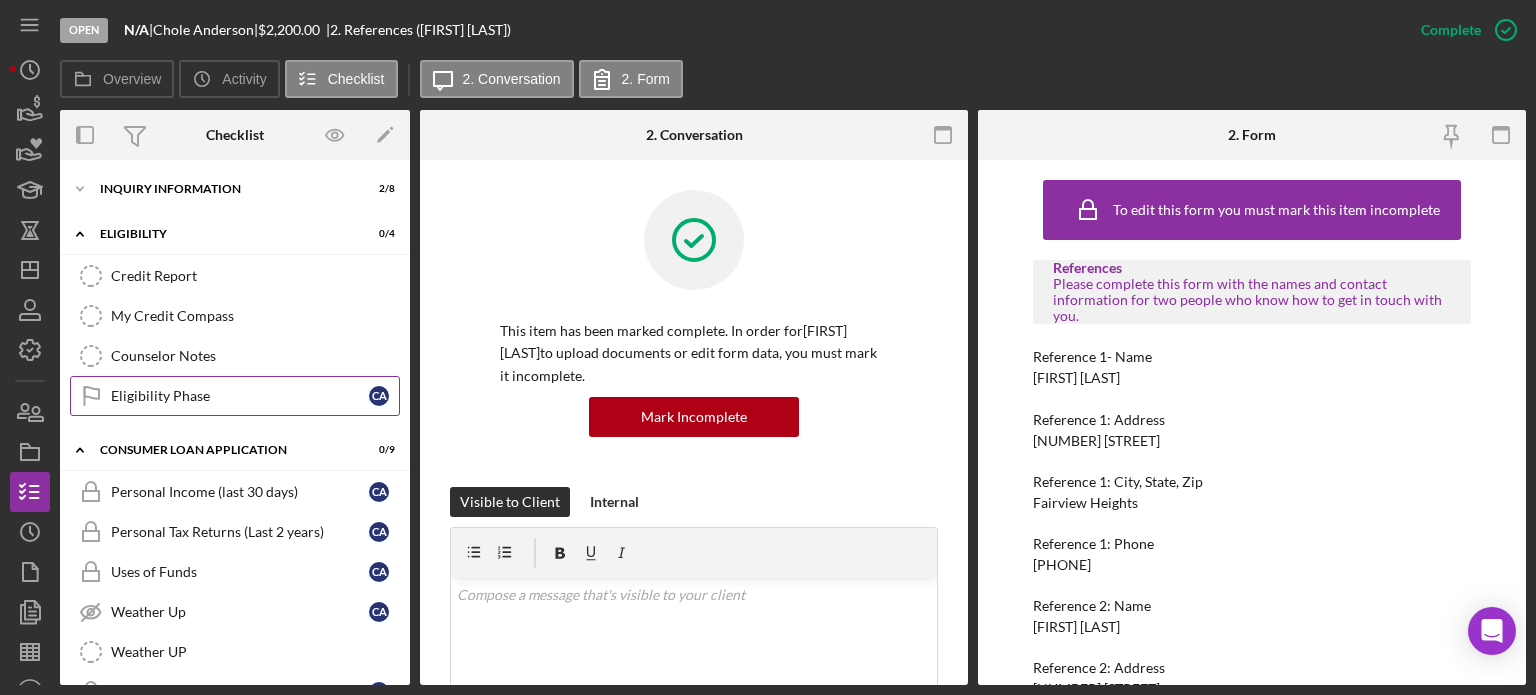 click on "Eligibility Phase" at bounding box center [240, 396] 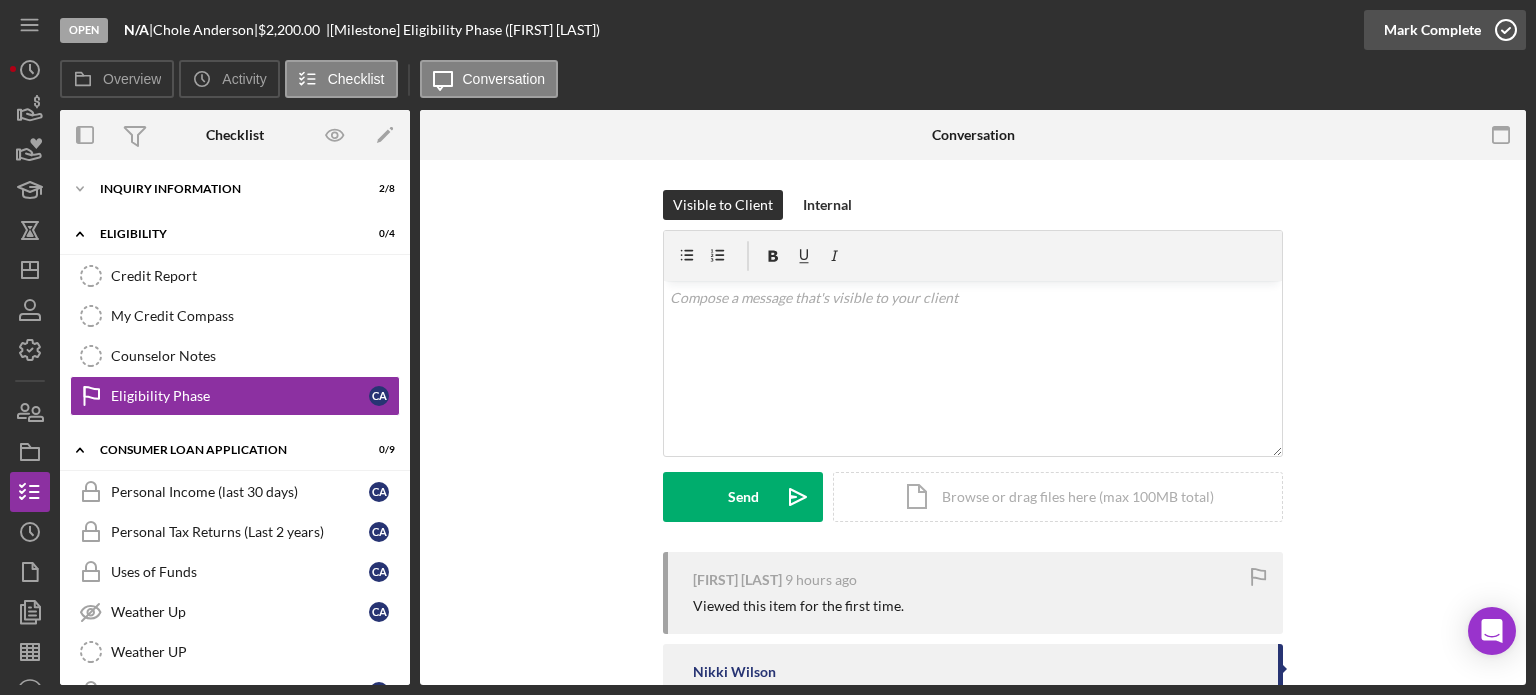 click 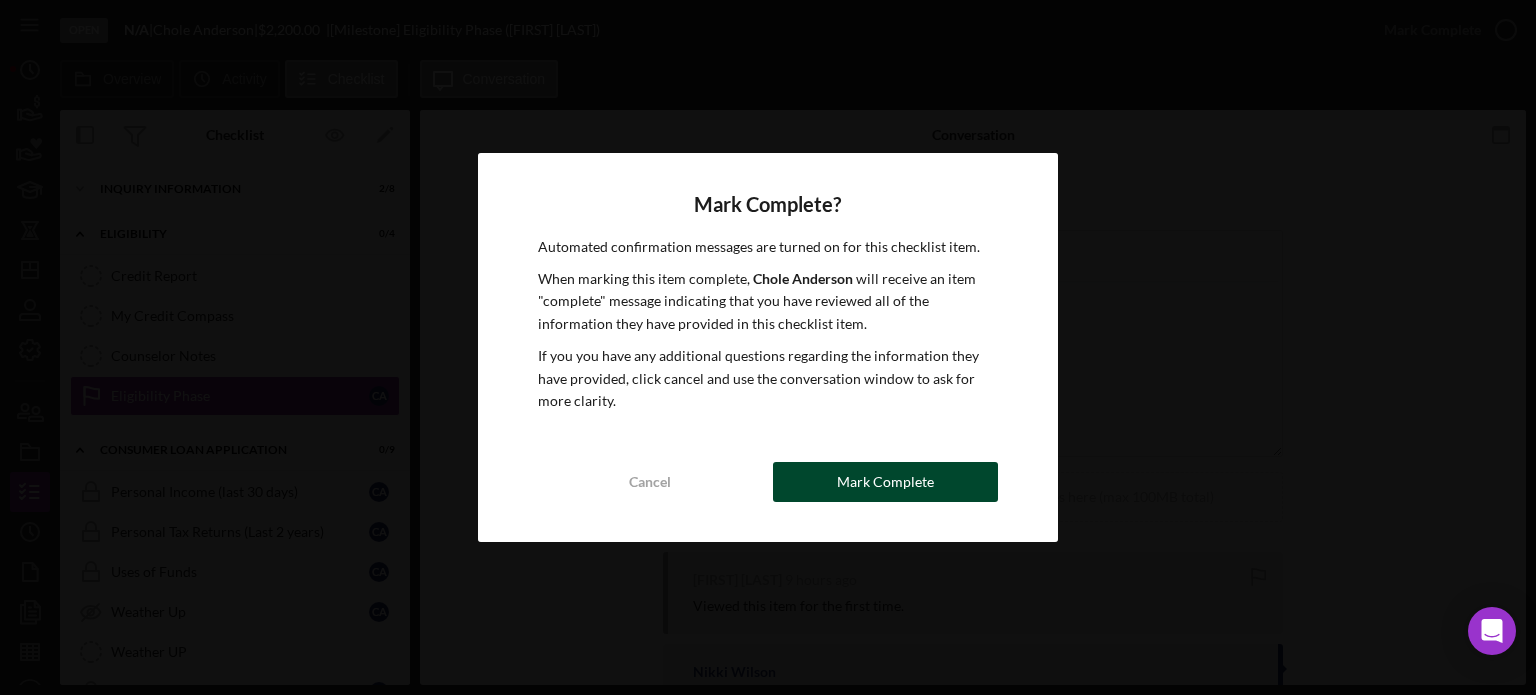 click on "Mark Complete" at bounding box center (885, 482) 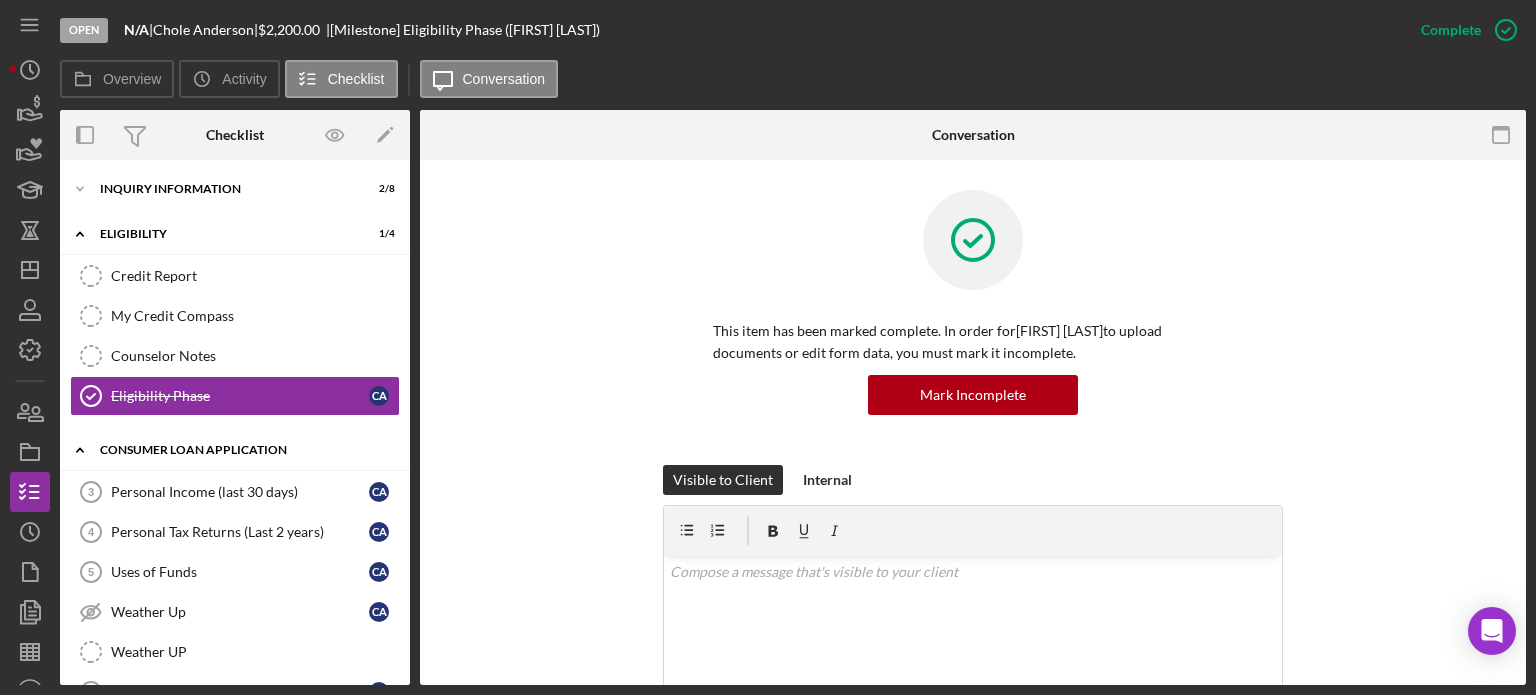 click on "Icon/Expander" 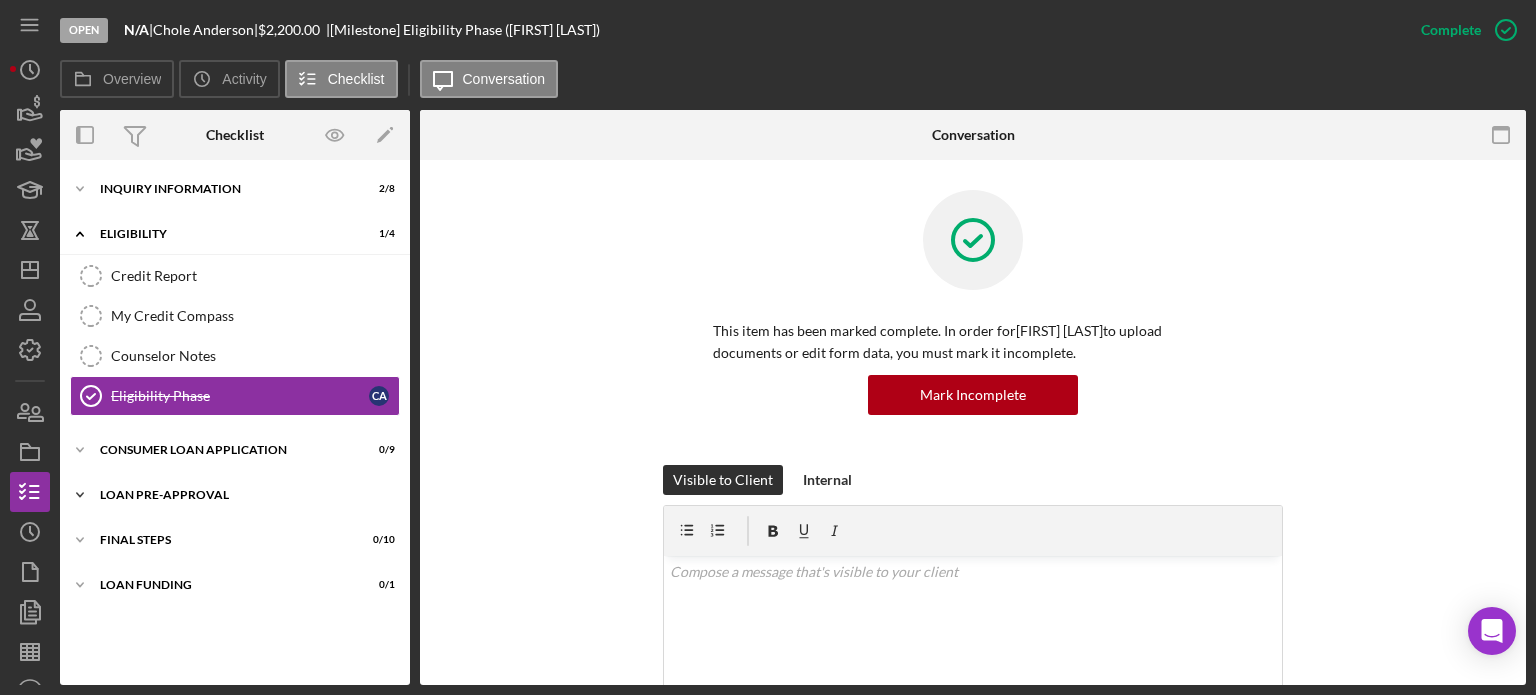 click on "Icon/Expander" 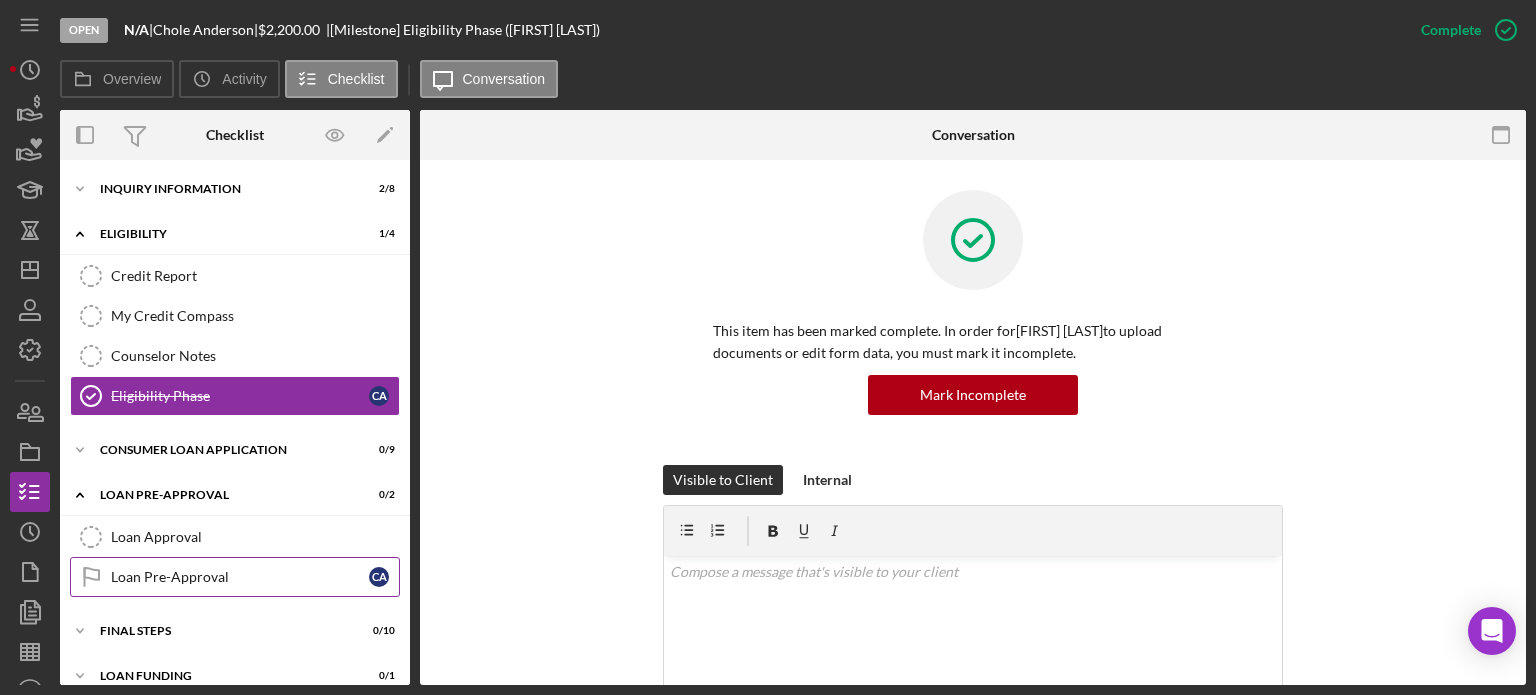 click on "Loan Pre-Approval Loan Pre-Approval C A" at bounding box center (235, 577) 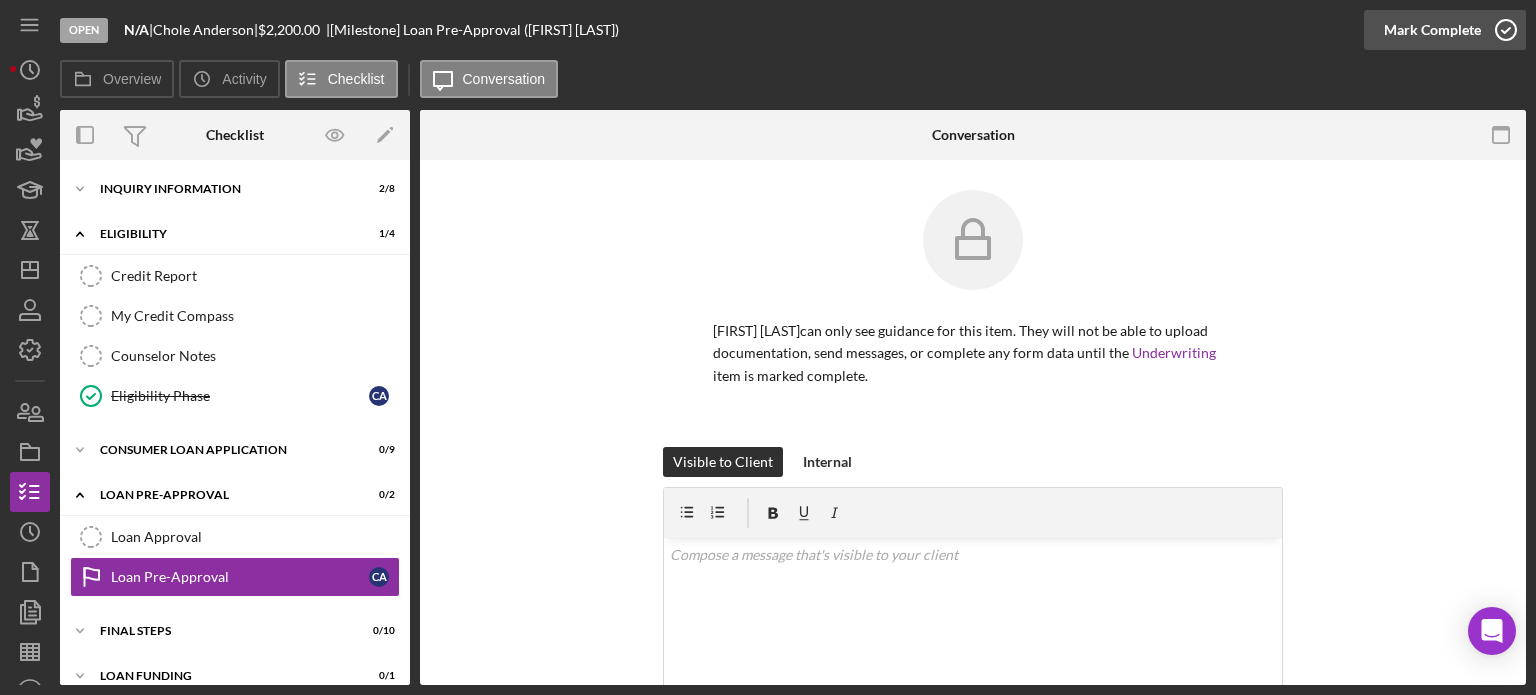 click 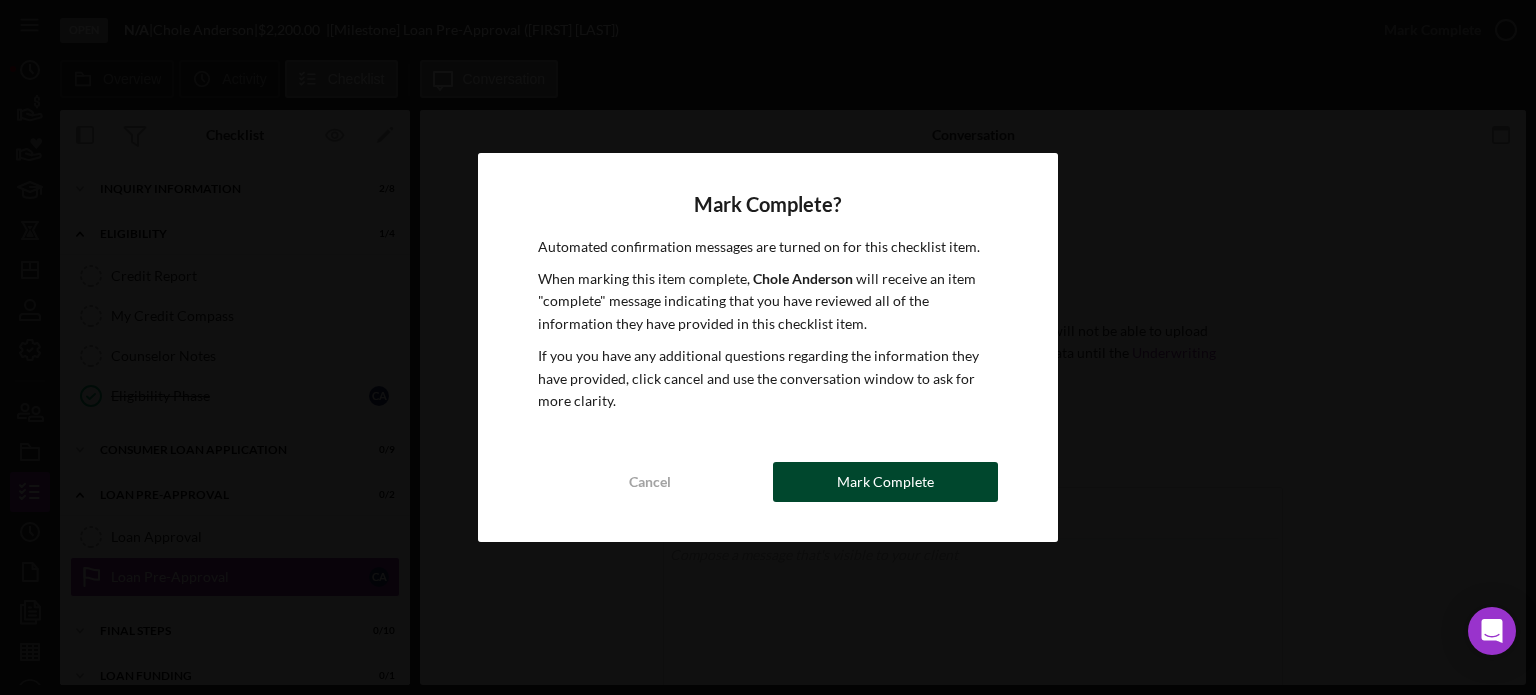 click on "Mark Complete" at bounding box center [885, 482] 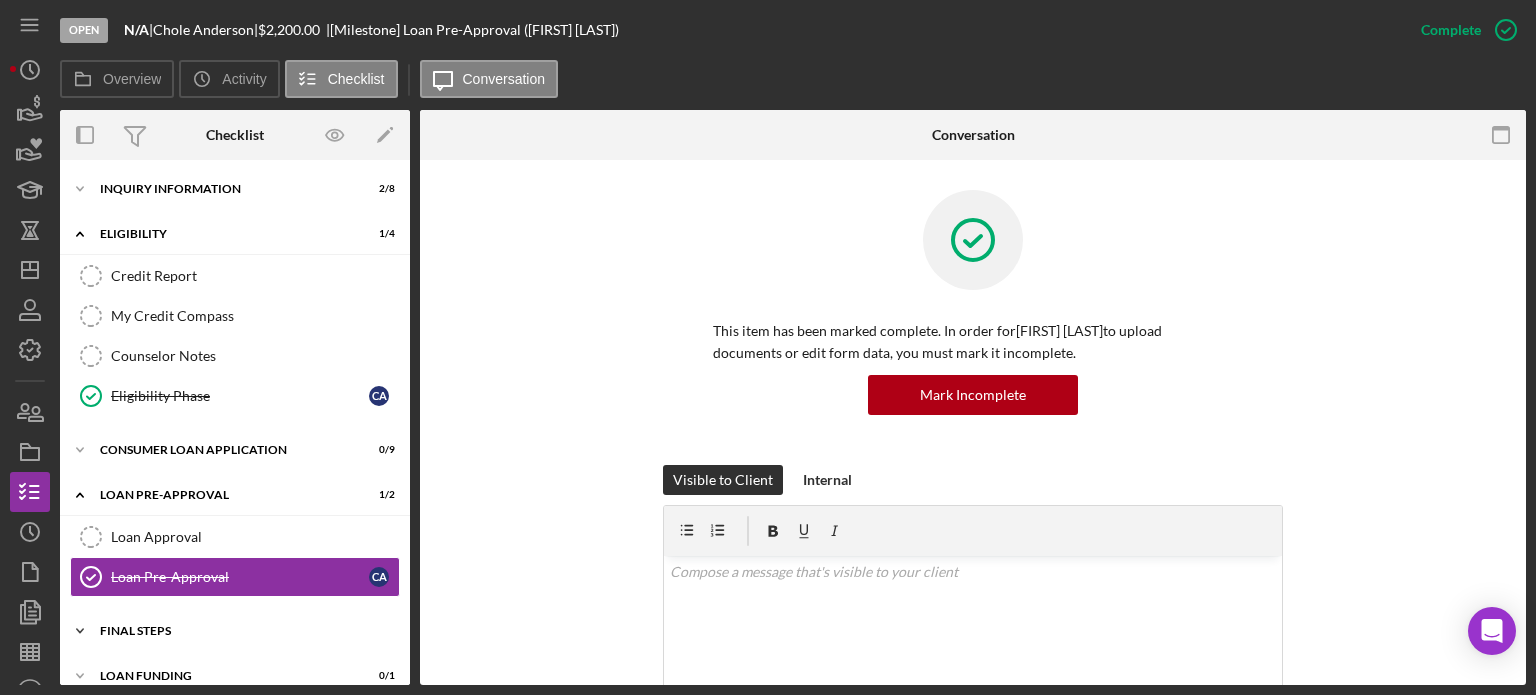 click on "Icon/Expander" 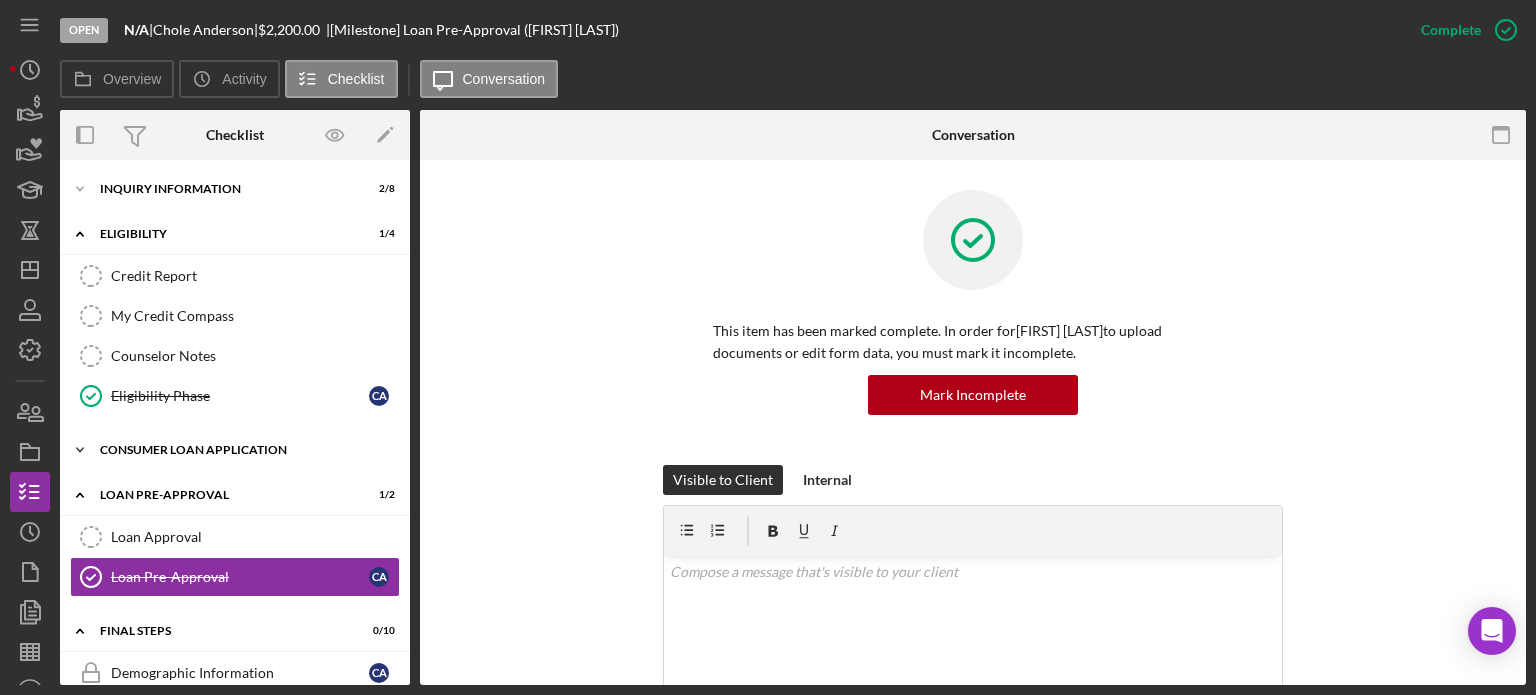 click on "Icon/Expander" 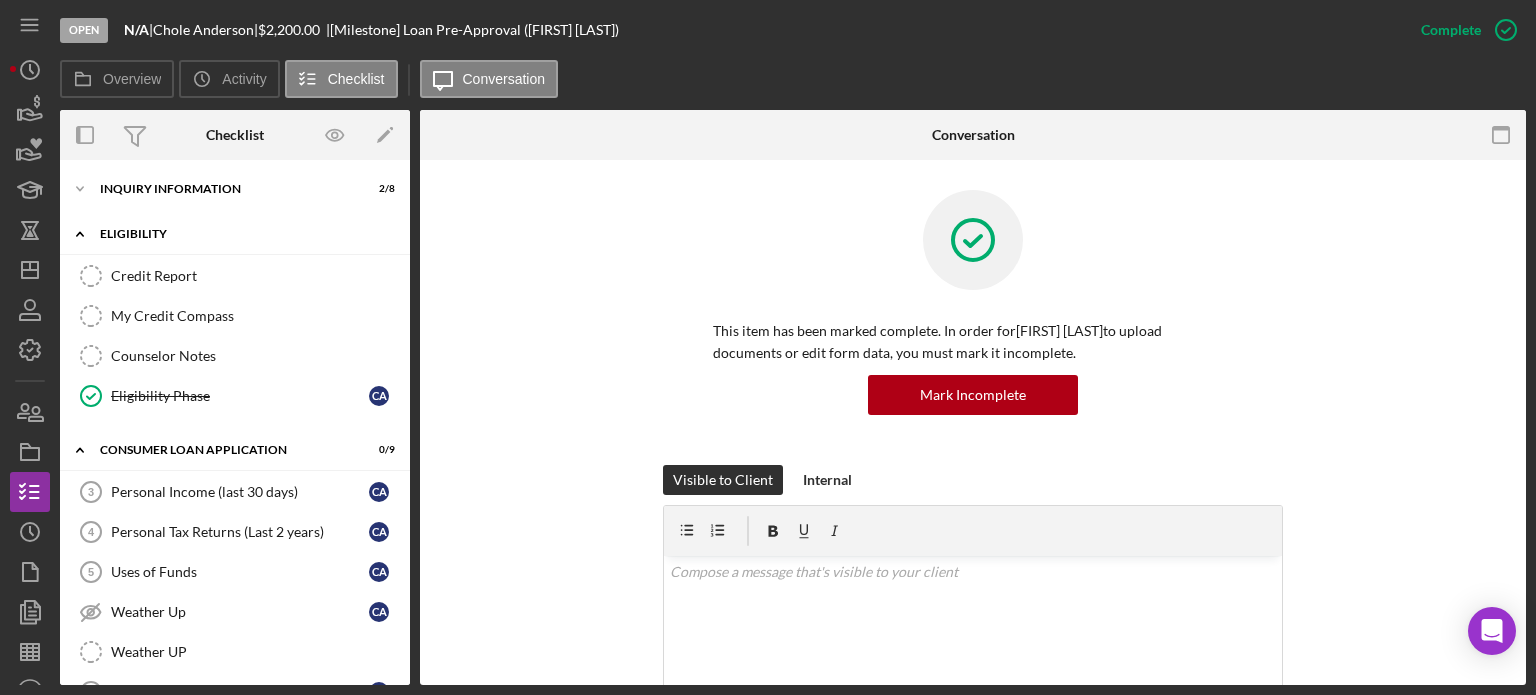 click on "Icon/Expander" 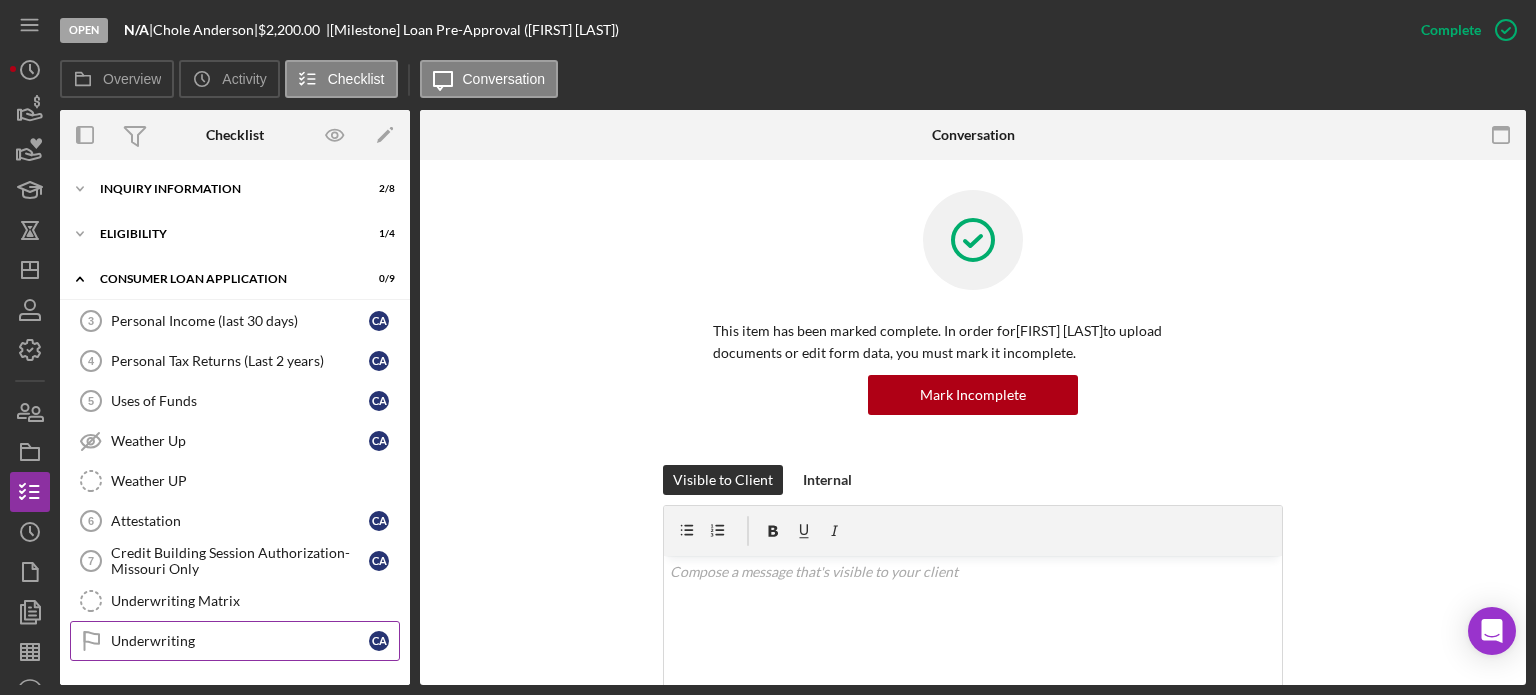 click on "Underwriting" at bounding box center (240, 641) 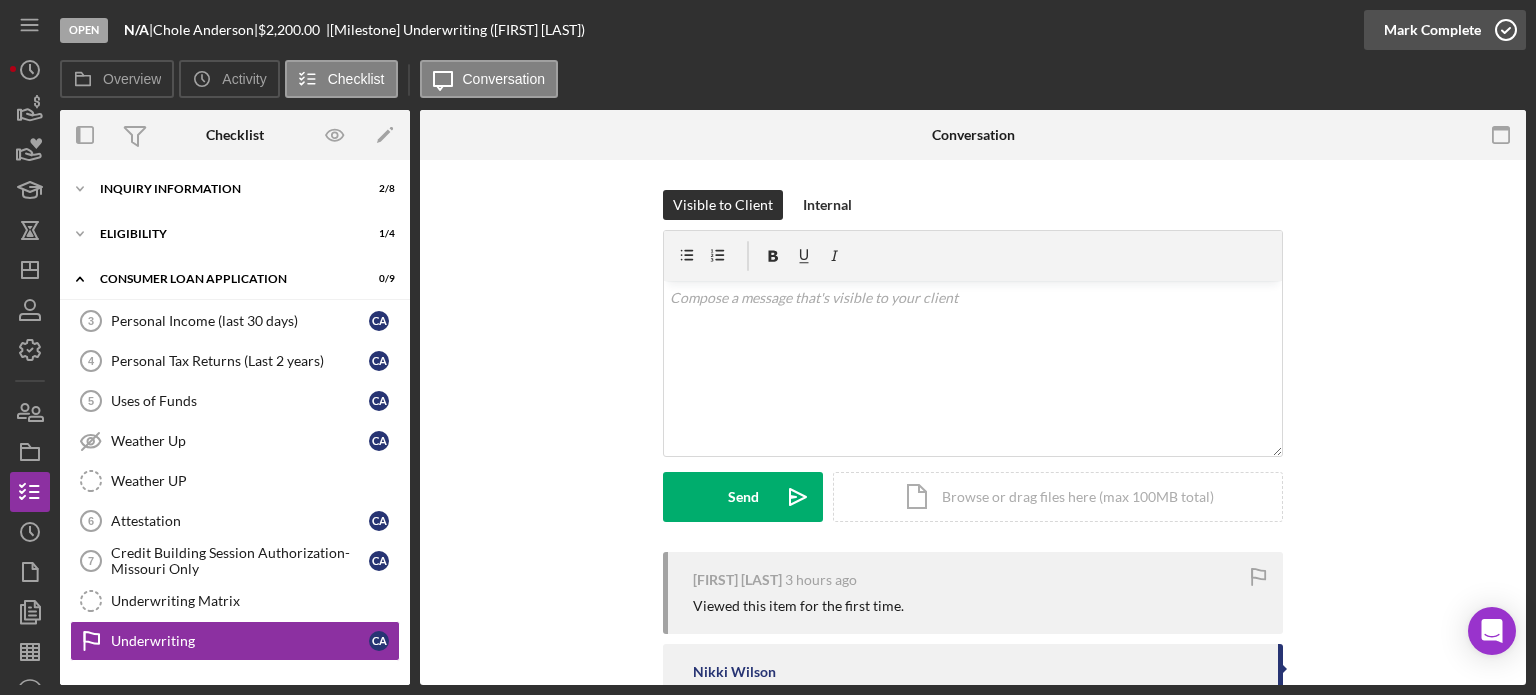 click 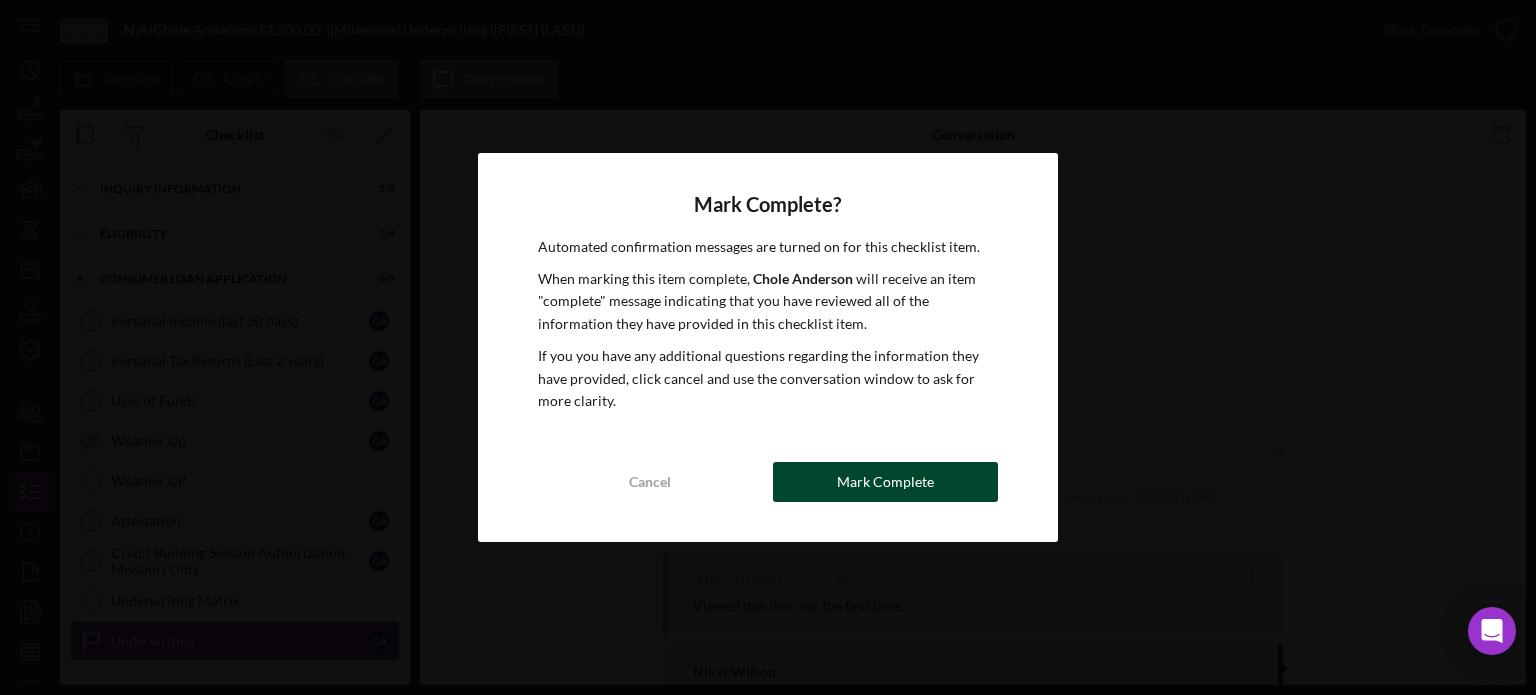 click on "Mark Complete" at bounding box center [885, 482] 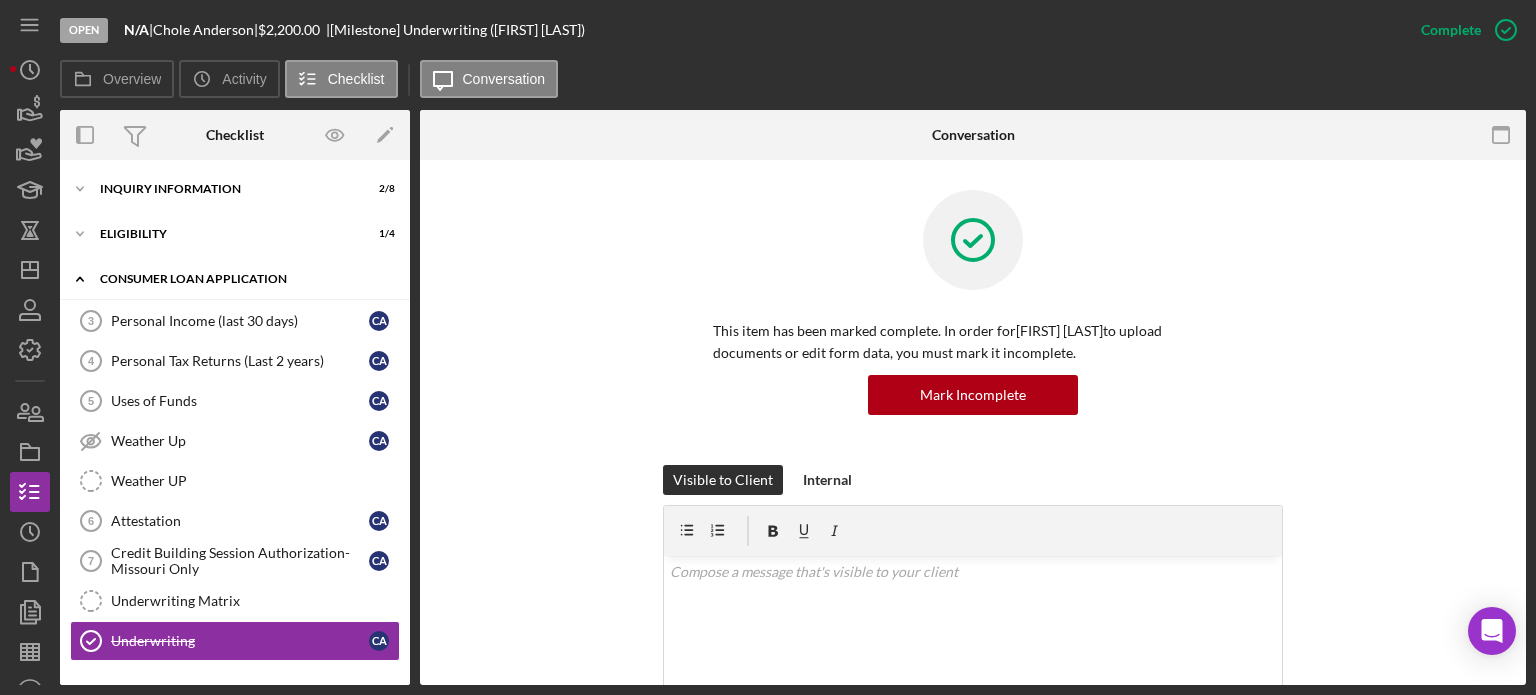click on "Icon/Expander" 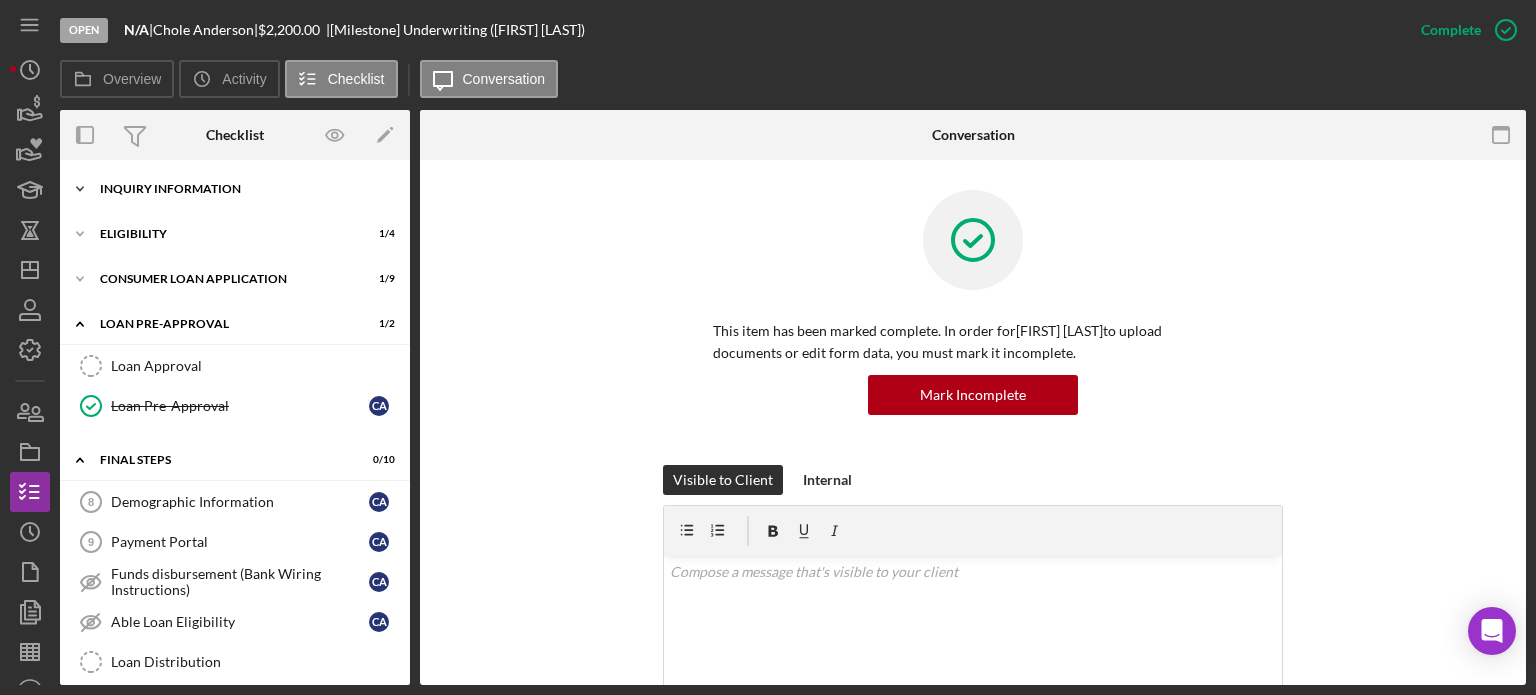 click on "Icon/Expander" 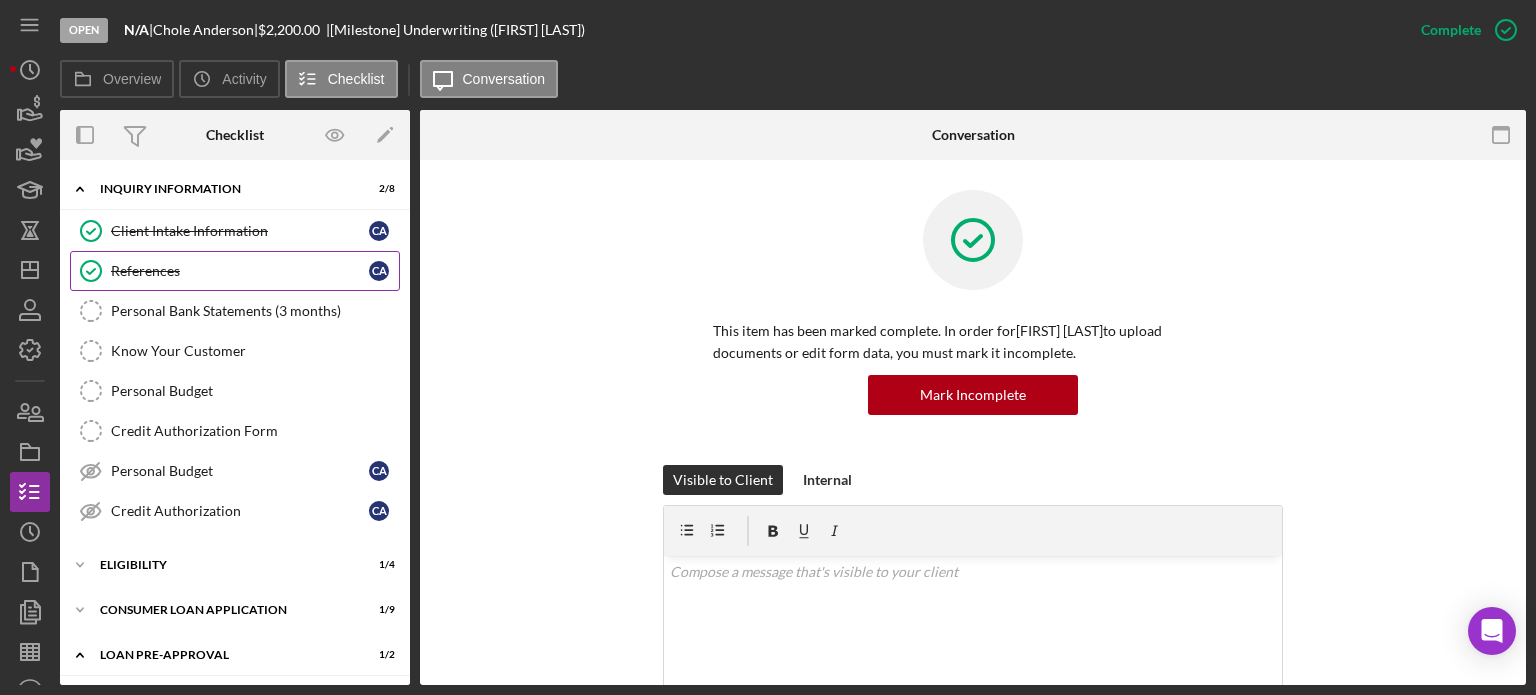 click on "References References C A" at bounding box center (235, 271) 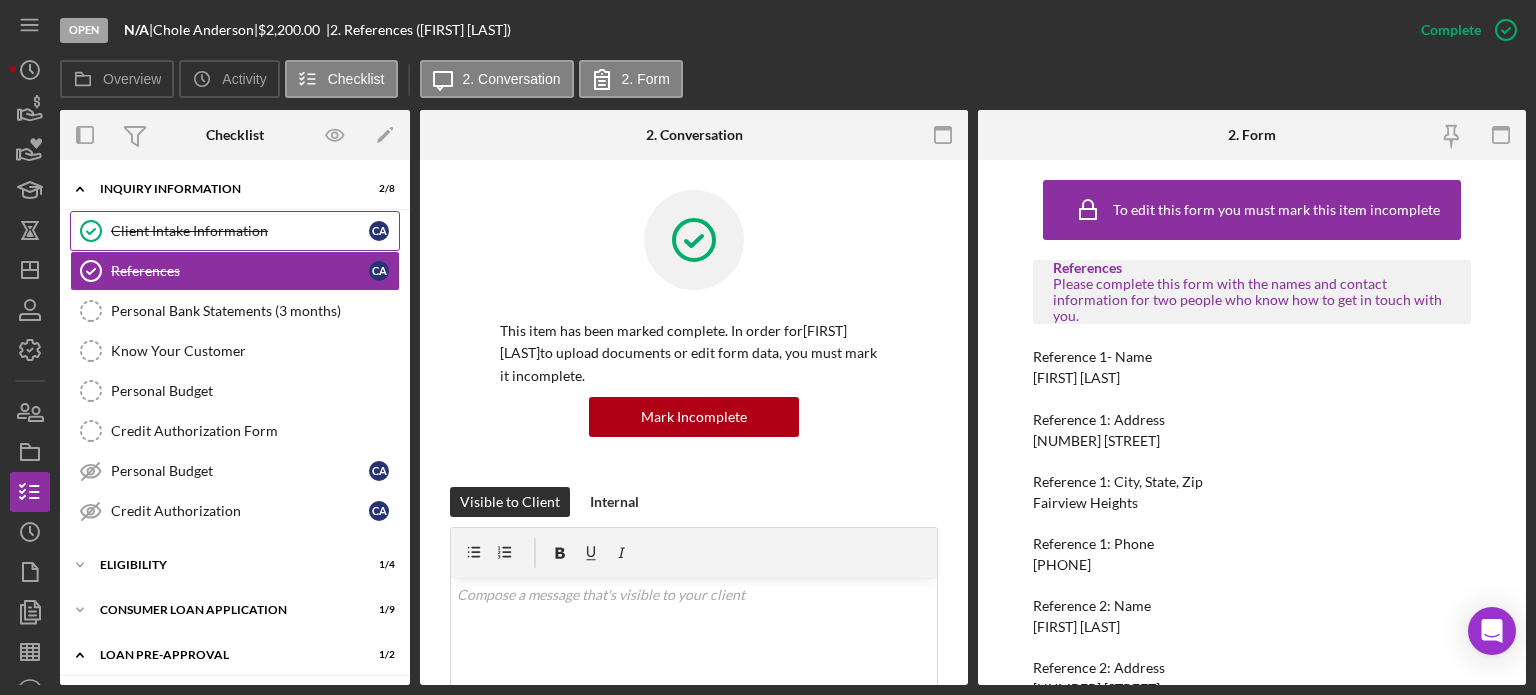 click on "Client Intake Information" at bounding box center (240, 231) 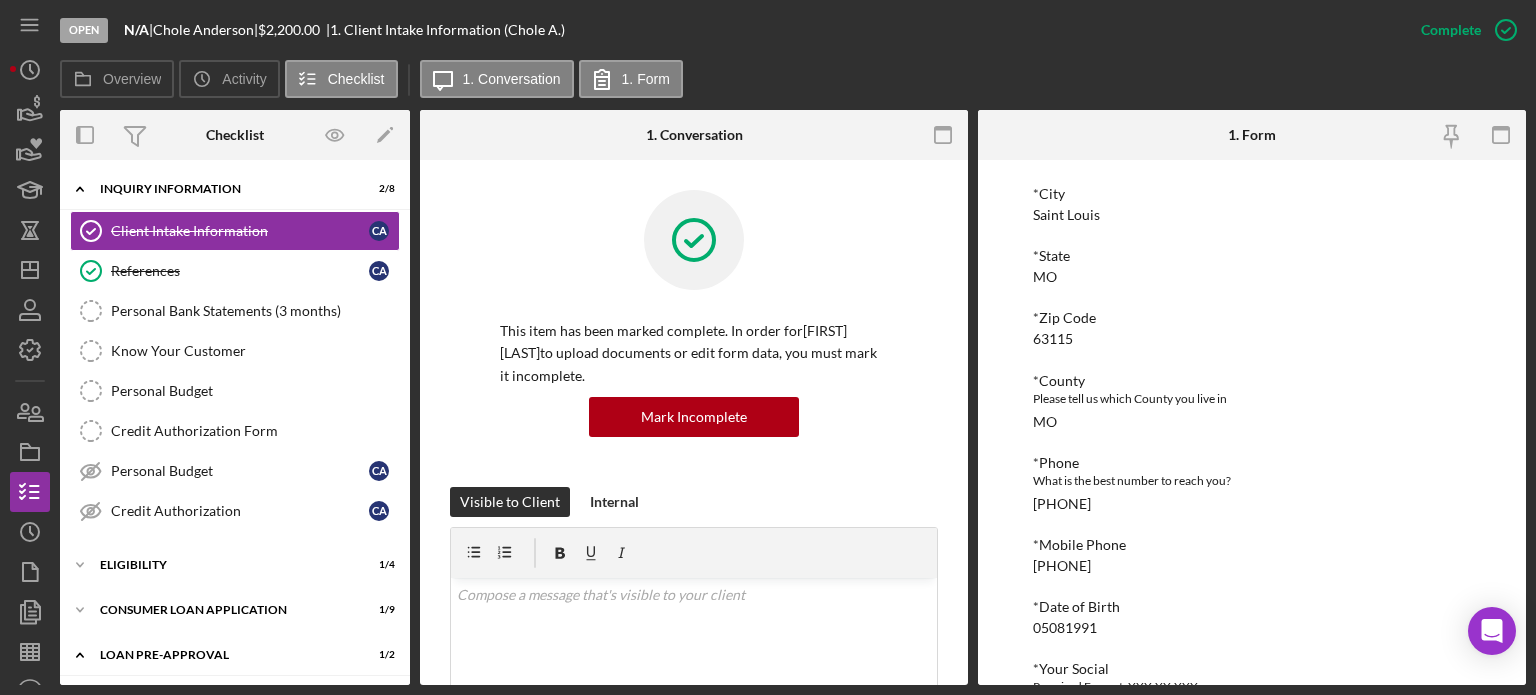 scroll, scrollTop: 809, scrollLeft: 0, axis: vertical 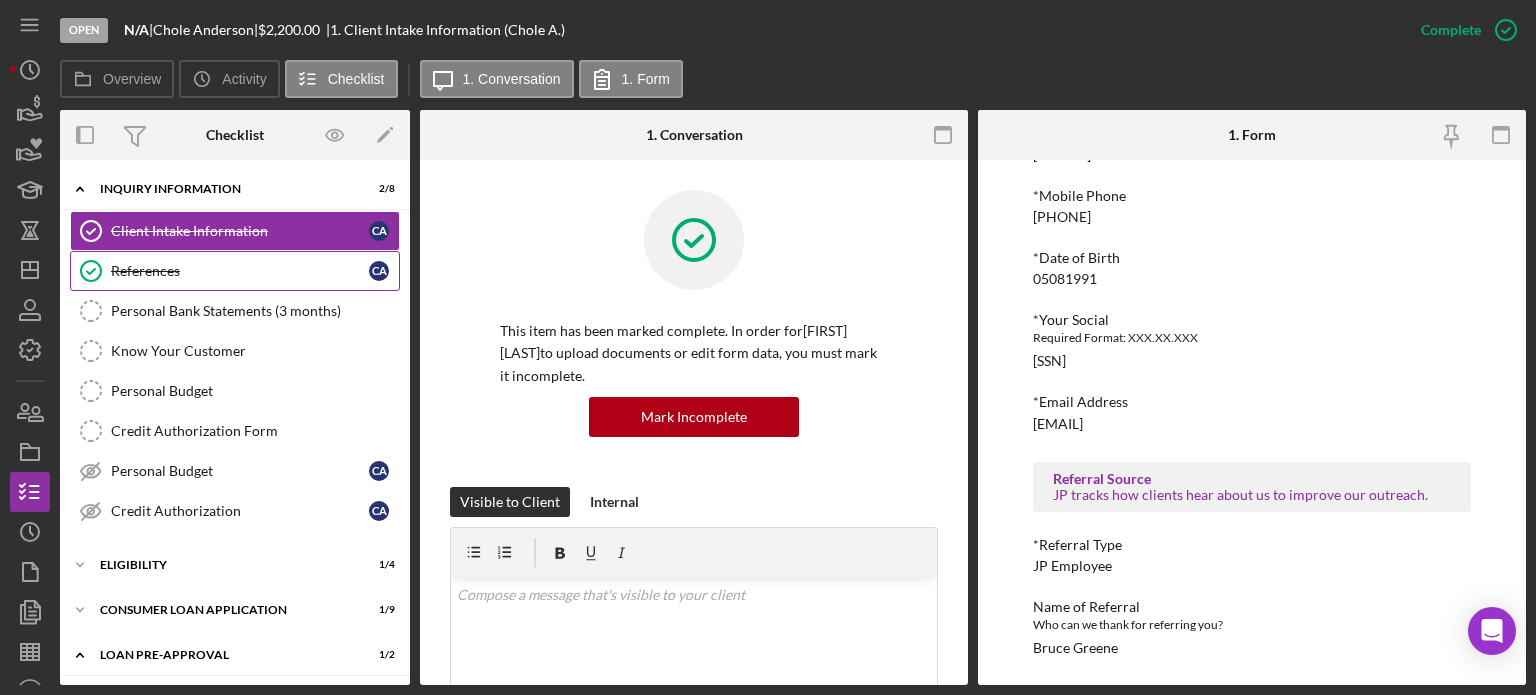 click on "References" at bounding box center [240, 271] 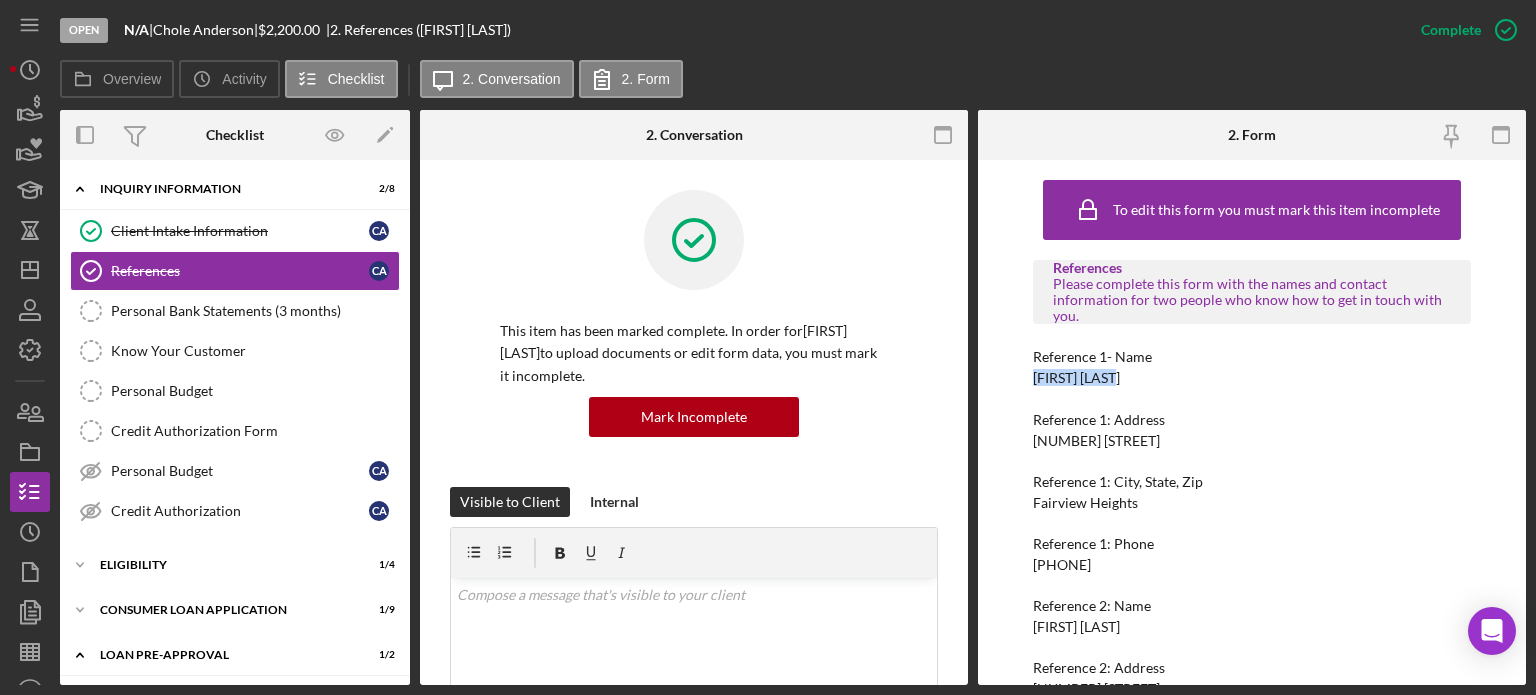 drag, startPoint x: 1028, startPoint y: 371, endPoint x: 1128, endPoint y: 376, distance: 100.12492 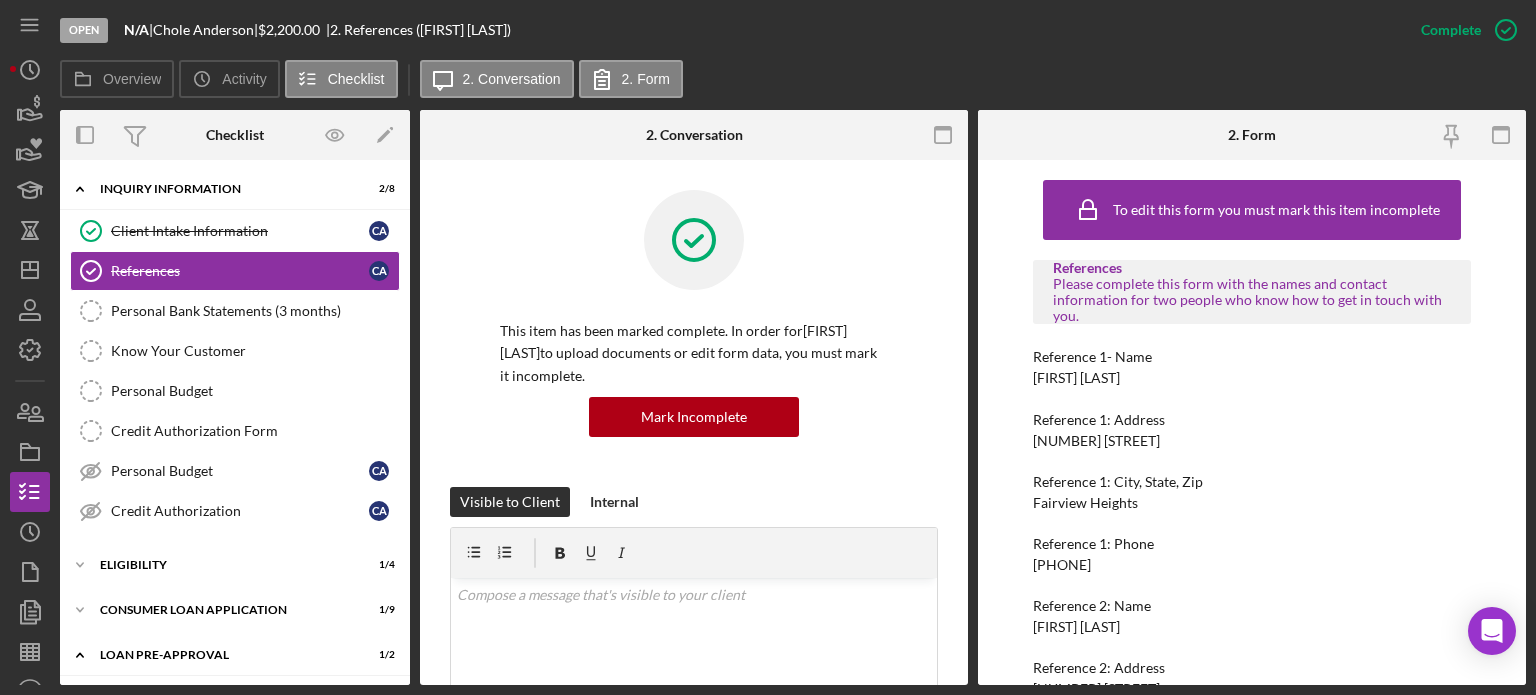 click on "Reference 1: Phone" at bounding box center [1252, 544] 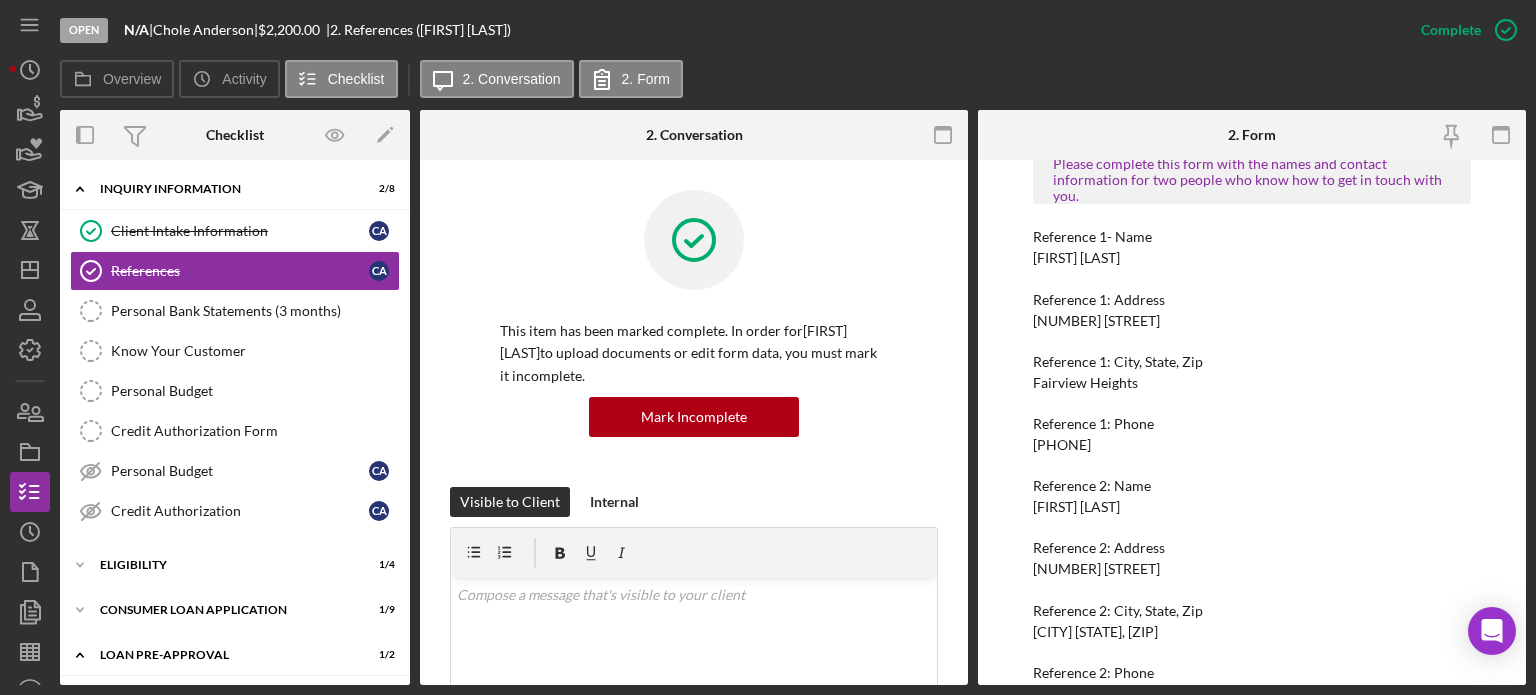 scroll, scrollTop: 160, scrollLeft: 0, axis: vertical 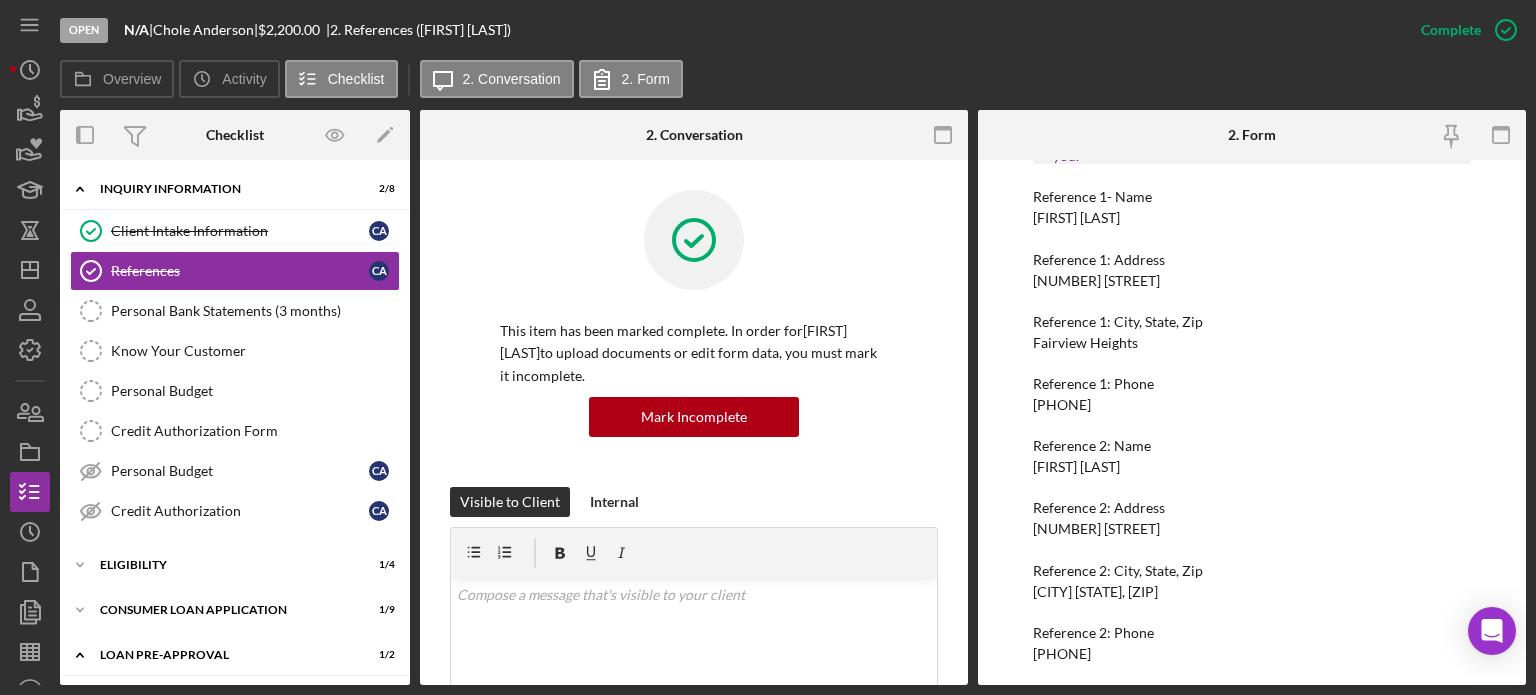 drag, startPoint x: 1029, startPoint y: 652, endPoint x: 1131, endPoint y: 654, distance: 102.01961 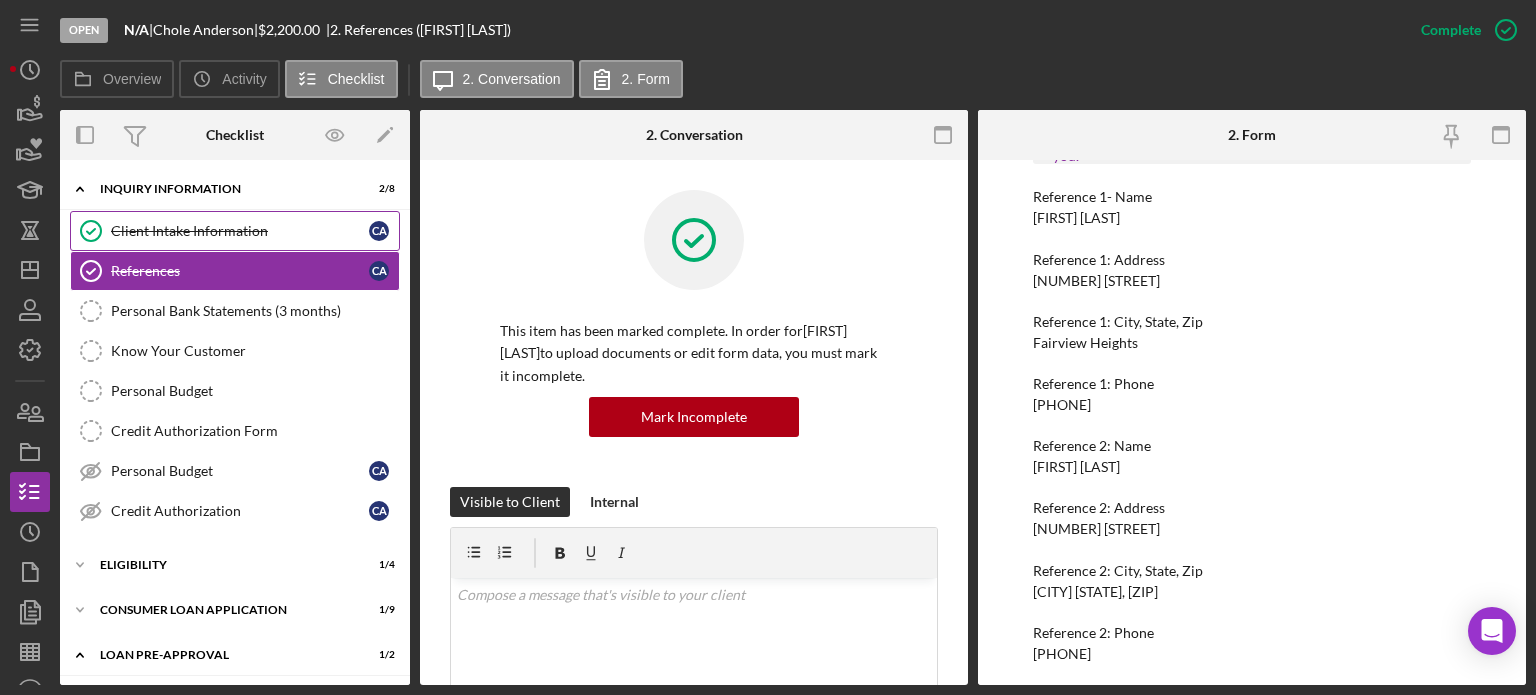 click on "Client Intake Information" at bounding box center (240, 231) 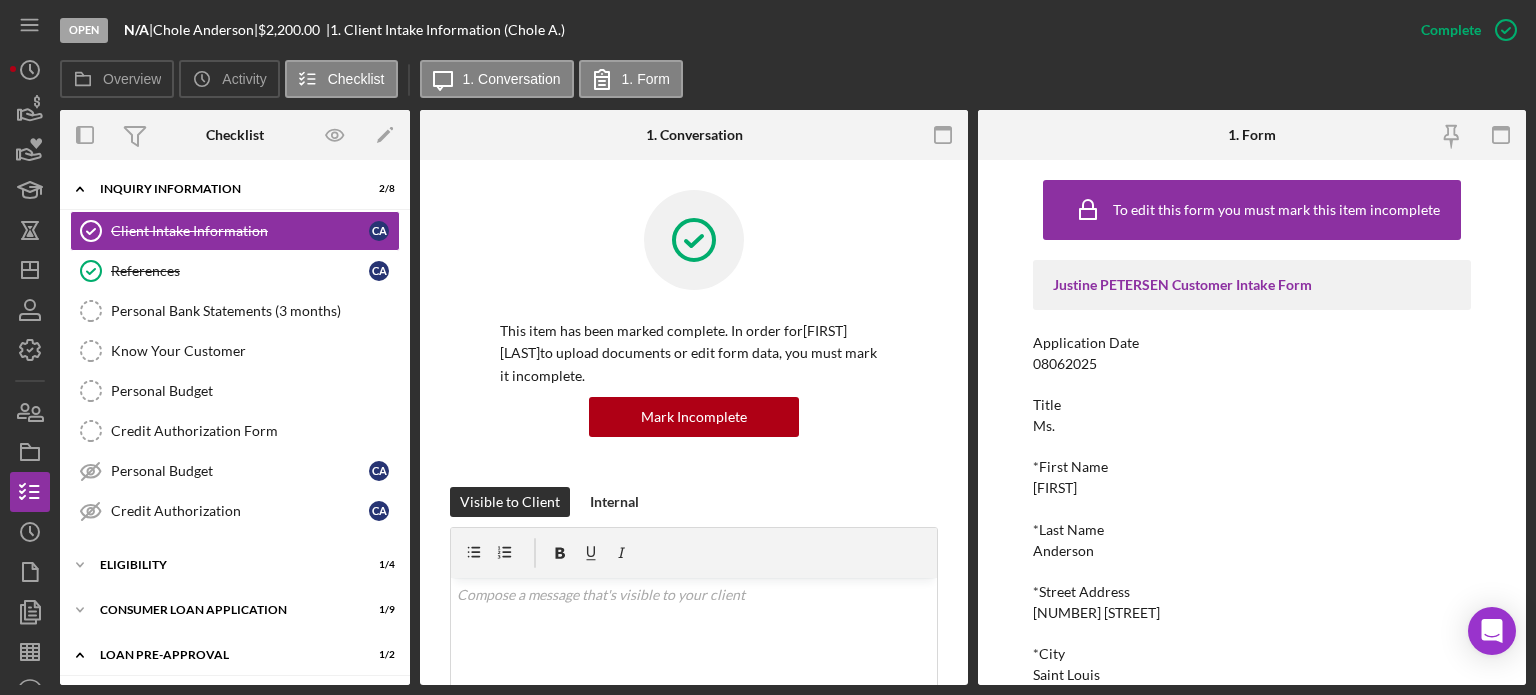 click on "Justine PETERSEN Customer Intake Form Application Date [DATE] Title Ms. *First Name Chloe *Last Name Anderson *Street Address 4121 Camellia Avenue *City Saint Louis *State MO *Zip Code 63115 *County Please tell us which  County you live in MO *Phone What is the best number to reach you? [PHONE] *Mobile Phone [PHONE] *Date of Birth [DATE] *Your Social Required Format: XXX.XX.XXX [SSN] *Email Address chloea165@gmail.com Referral Source JP tracks how clients hear about us to improve our outreach. *Referral Type JP Employee Name of Referral Who can we thank for referring you? Bruce Greene" at bounding box center [1252, 862] 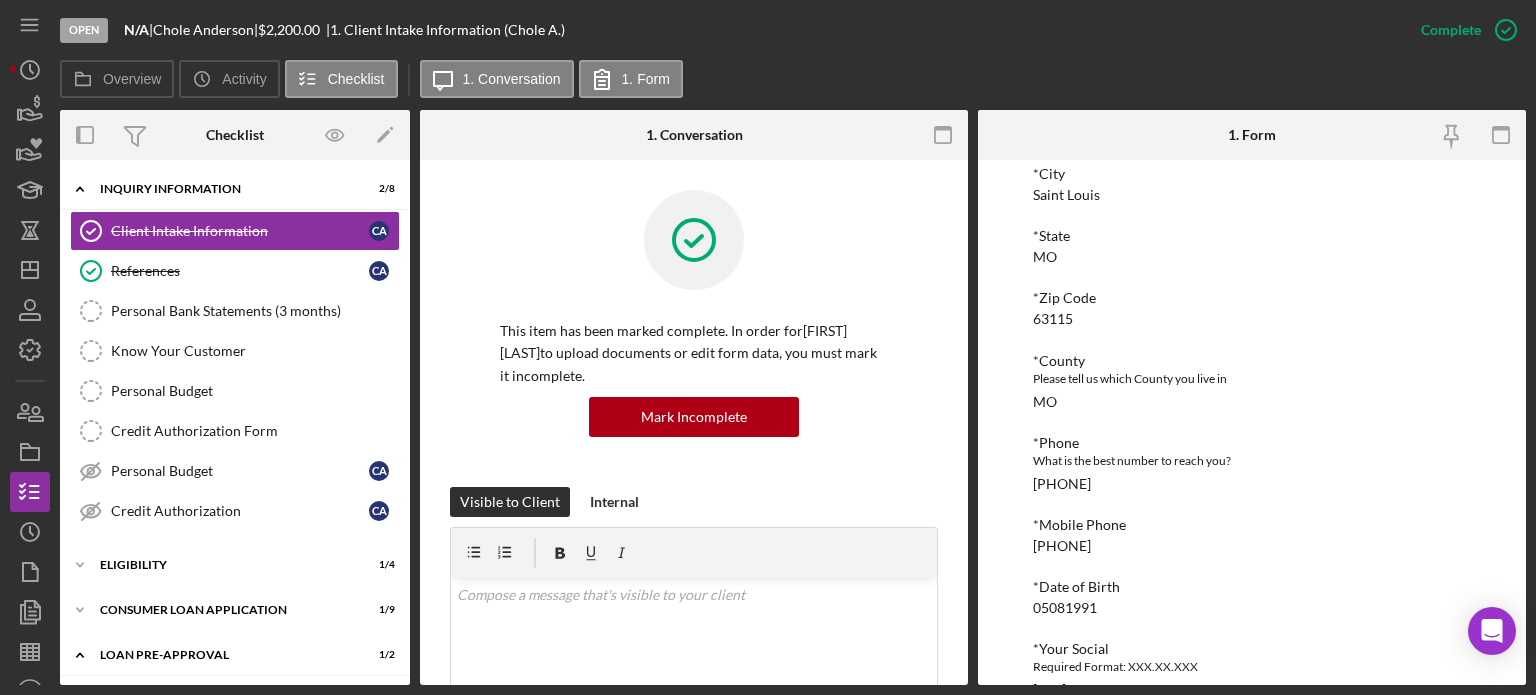 scroll, scrollTop: 520, scrollLeft: 0, axis: vertical 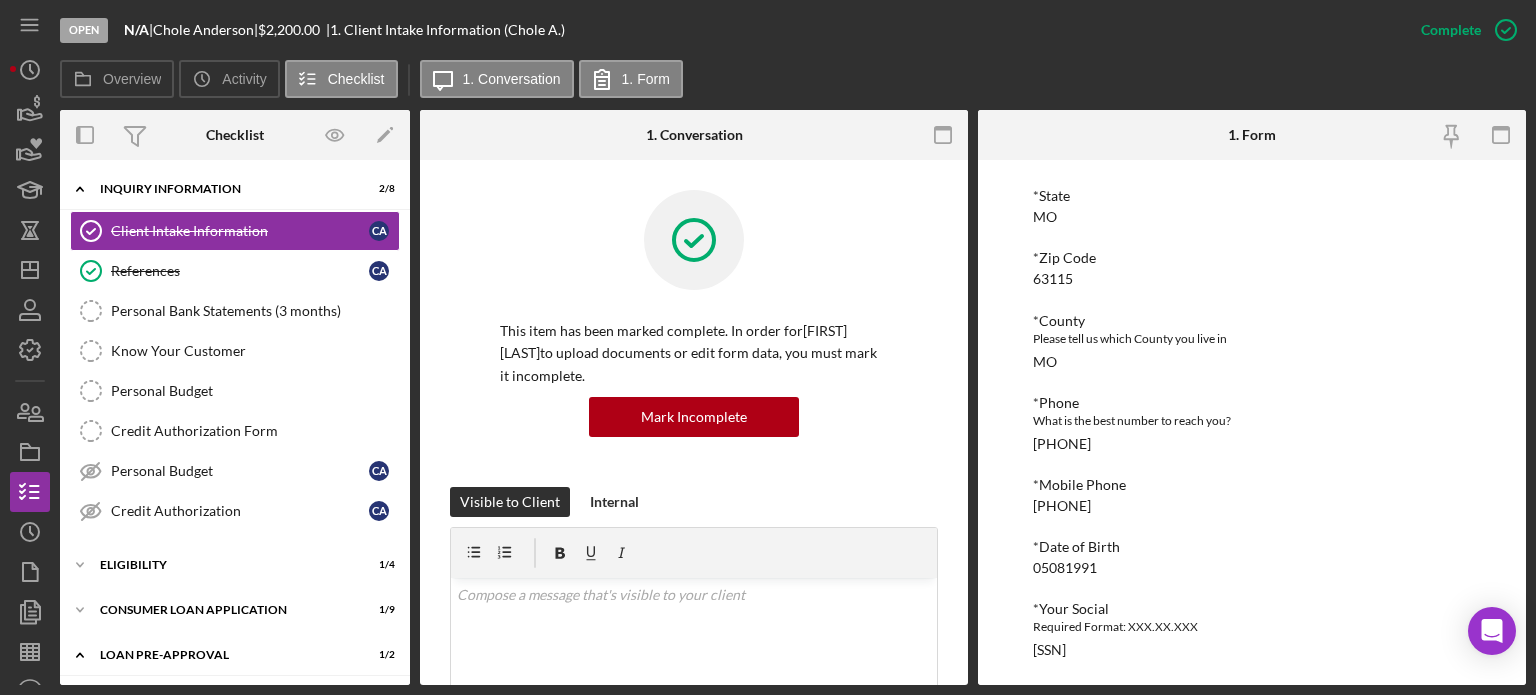 drag, startPoint x: 1024, startPoint y: 648, endPoint x: 1127, endPoint y: 649, distance: 103.00485 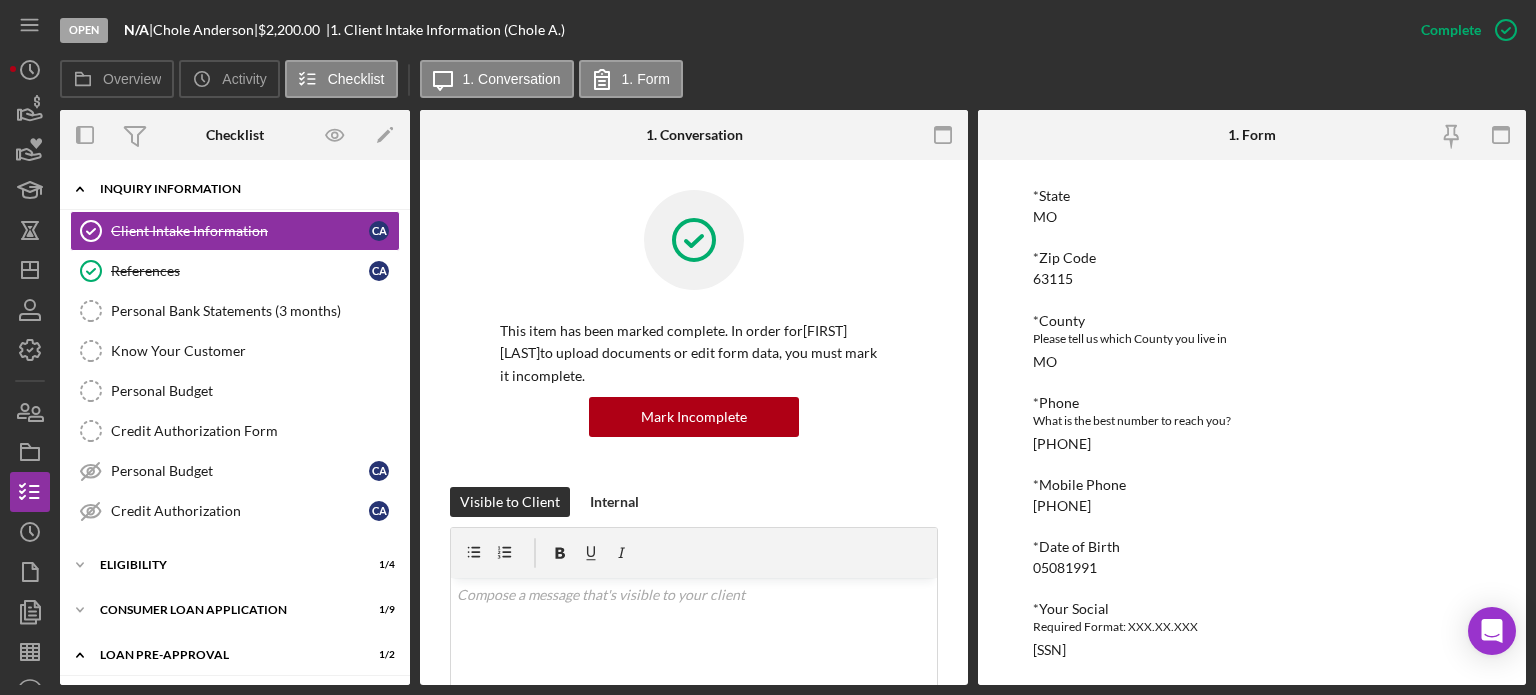 click on "Icon/Expander" 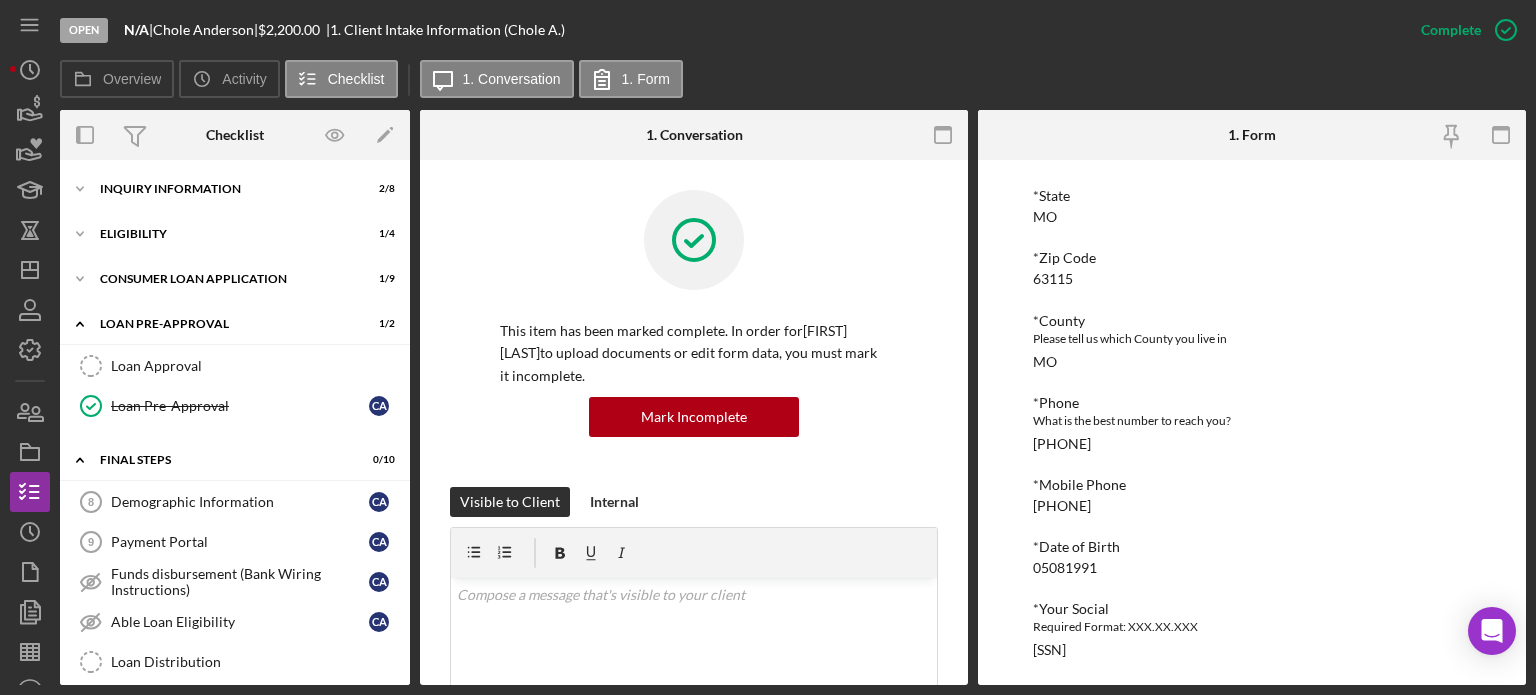 click on "Demographic Information 8 Demographic Information C A Payment Portal 9 Payment Portal C A Funds disbursement (Bank Wiring Instructions) Funds disbursement (Bank Wiring Instructions) C A Able Loan Eligibility  Able Loan Eligibility  C A Loan Distribution Loan Distribution Borrower Review Borrower Review Salesforce Salesforce Pacer Pacer Compliance Review Compliance Review Ready for Loan Origination Ready for Loan Origination C A" at bounding box center (235, 687) 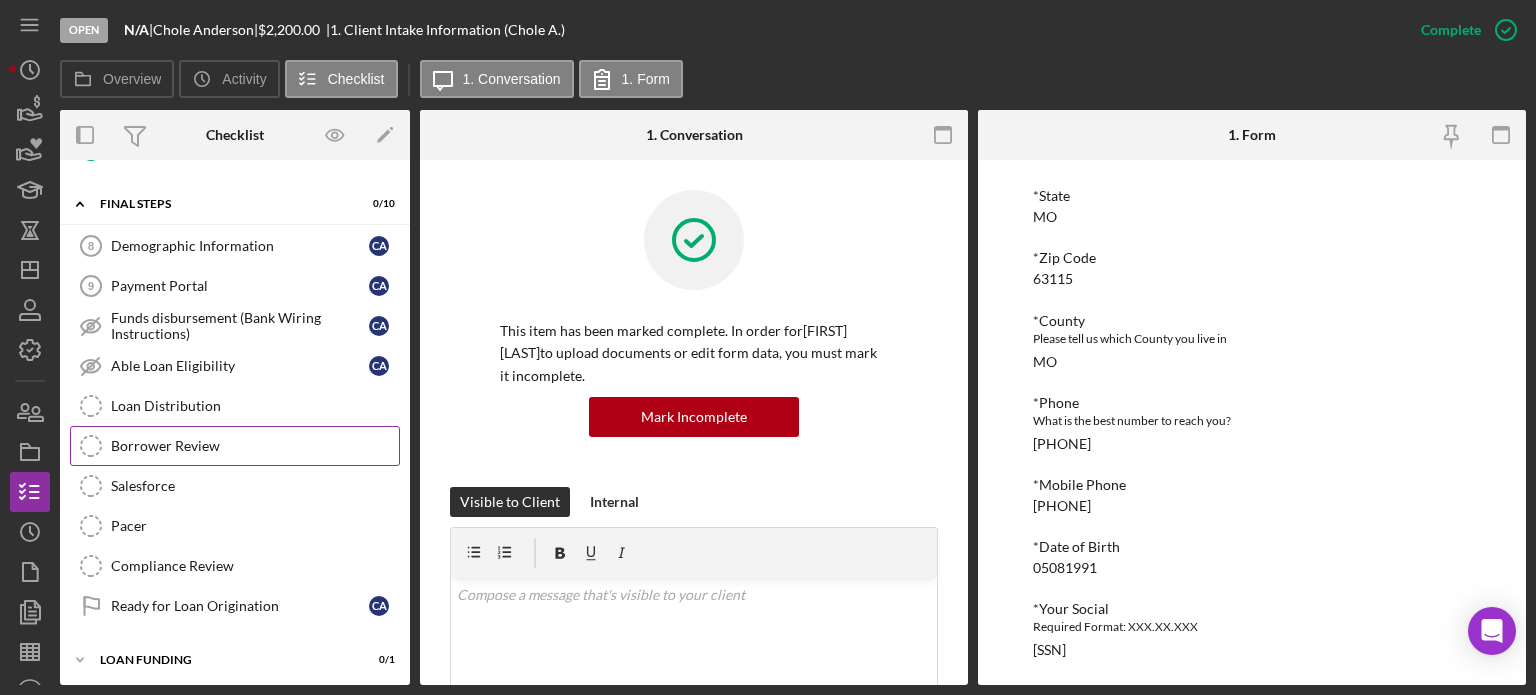 click on "Borrower Review" at bounding box center (255, 446) 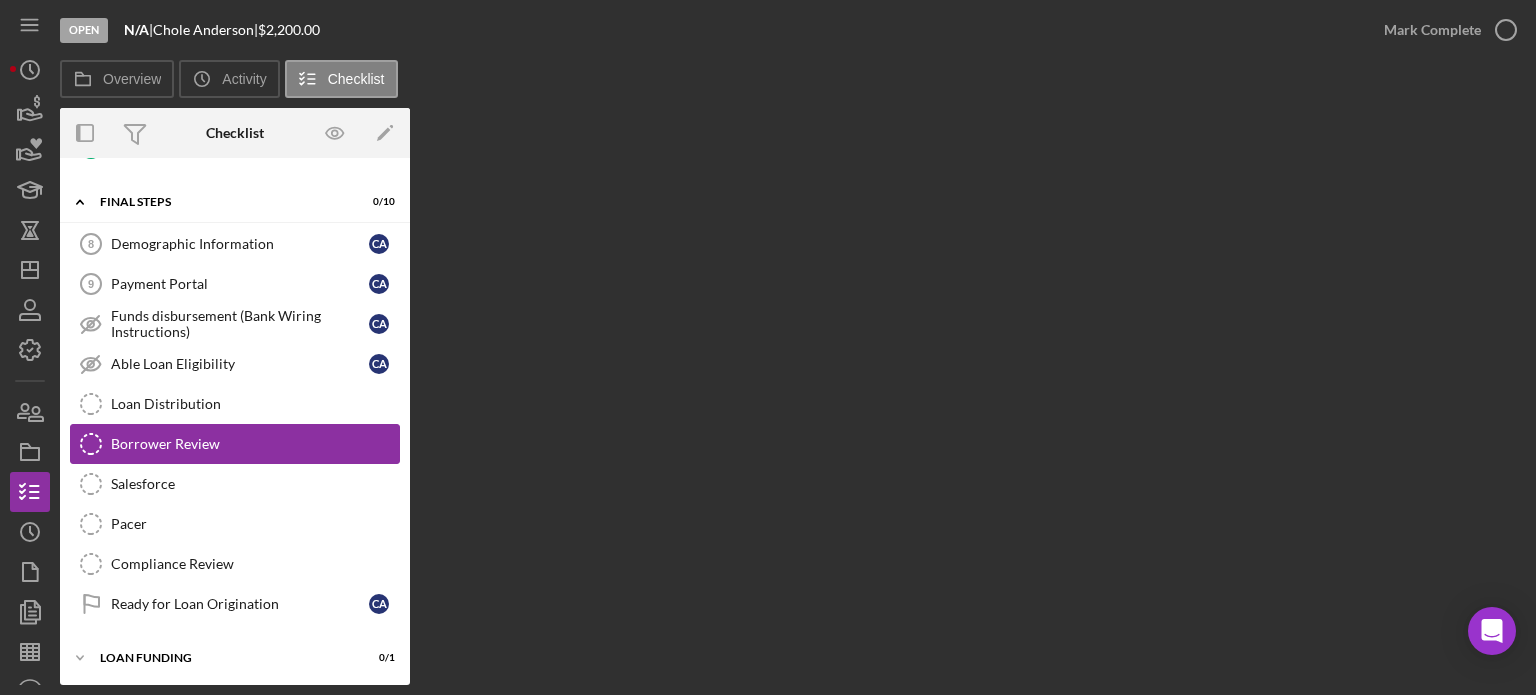 scroll, scrollTop: 256, scrollLeft: 0, axis: vertical 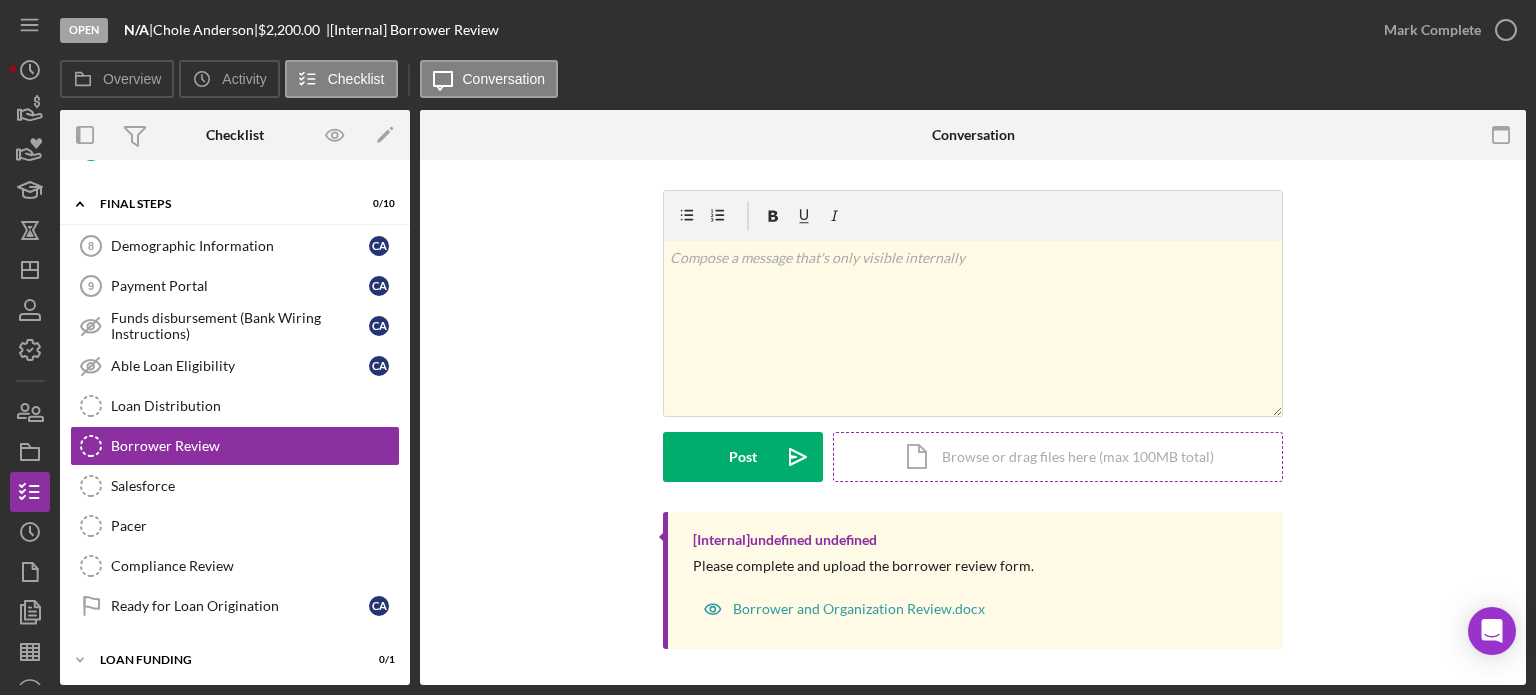 click on "Icon/Document Browse or drag files here (max 100MB total) Tap to choose files or take a photo" at bounding box center (1058, 457) 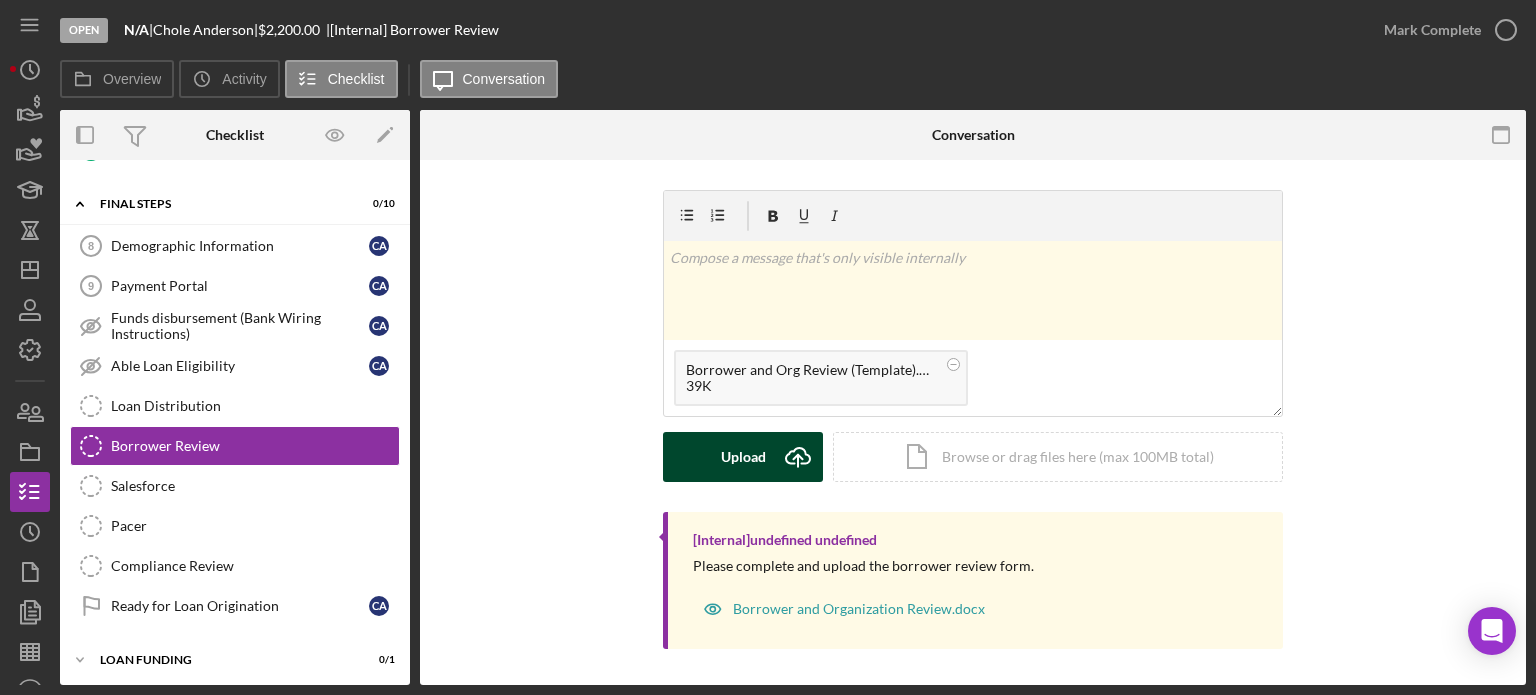 click on "Upload" at bounding box center [743, 457] 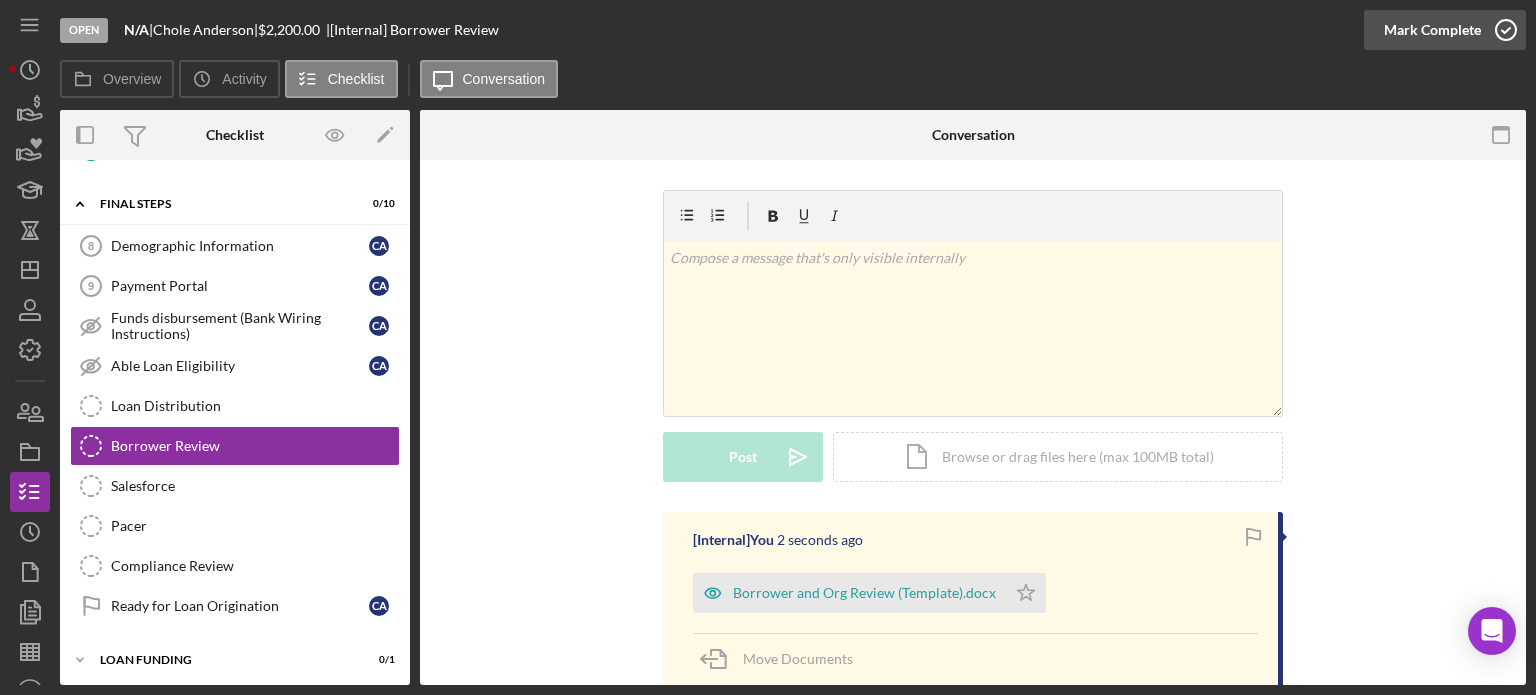 click 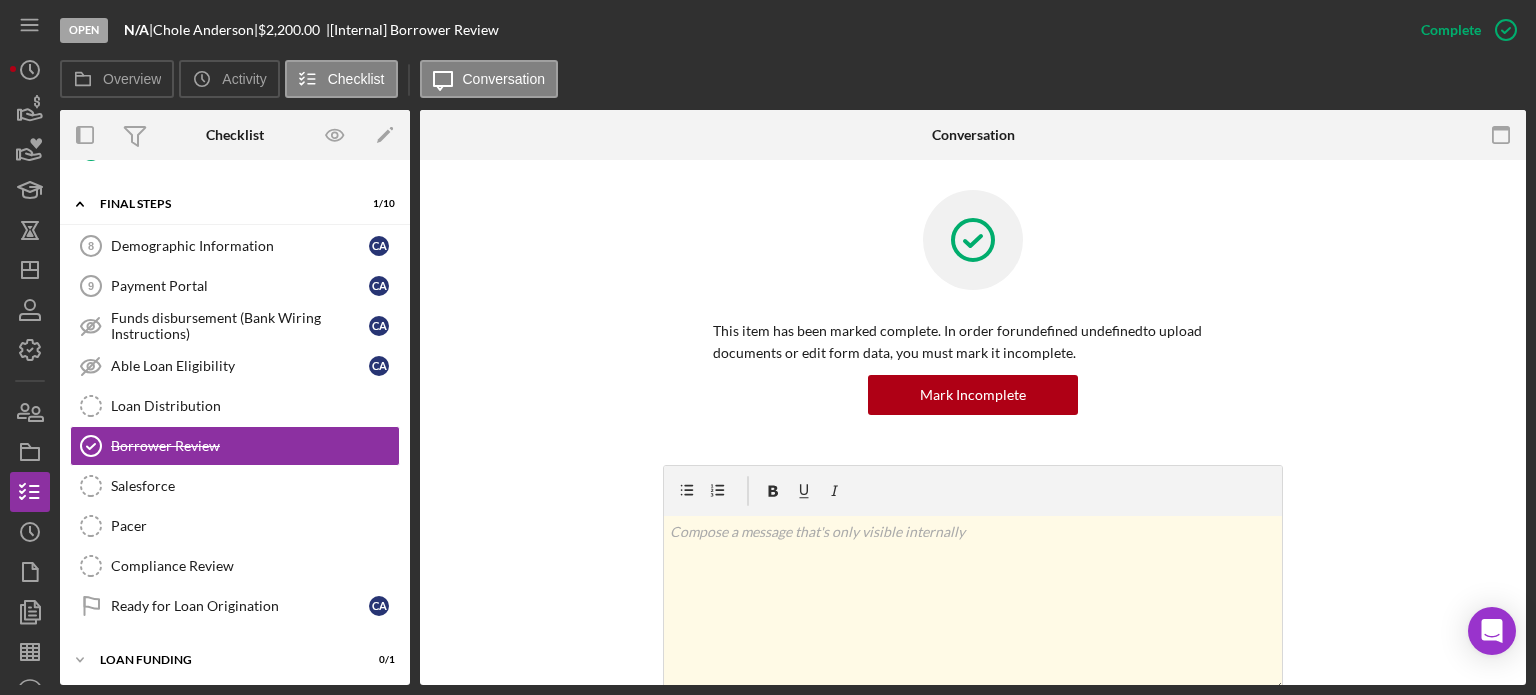 click on "This item has been marked complete. In order for  undefined undefined  to upload documents or edit form data, you must mark it incomplete. Mark Incomplete" at bounding box center [973, 327] 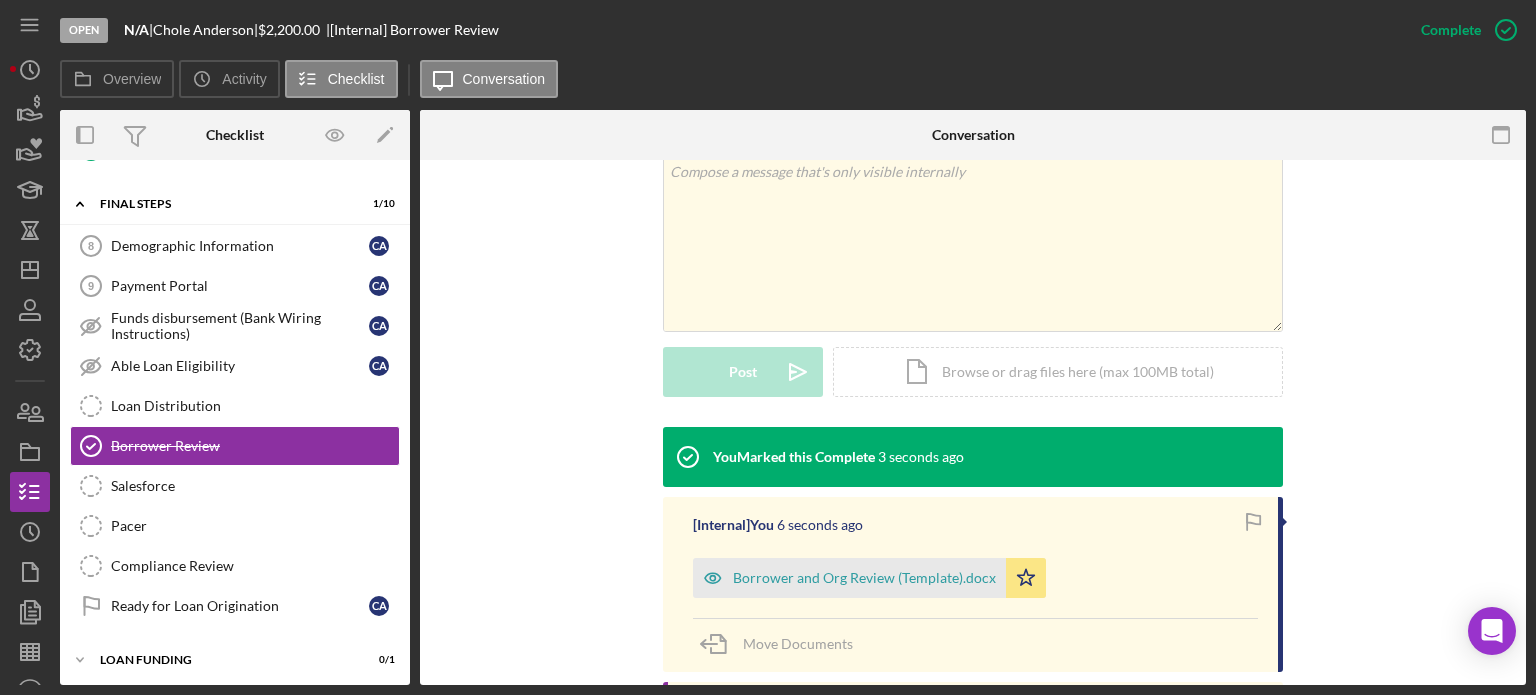 scroll, scrollTop: 400, scrollLeft: 0, axis: vertical 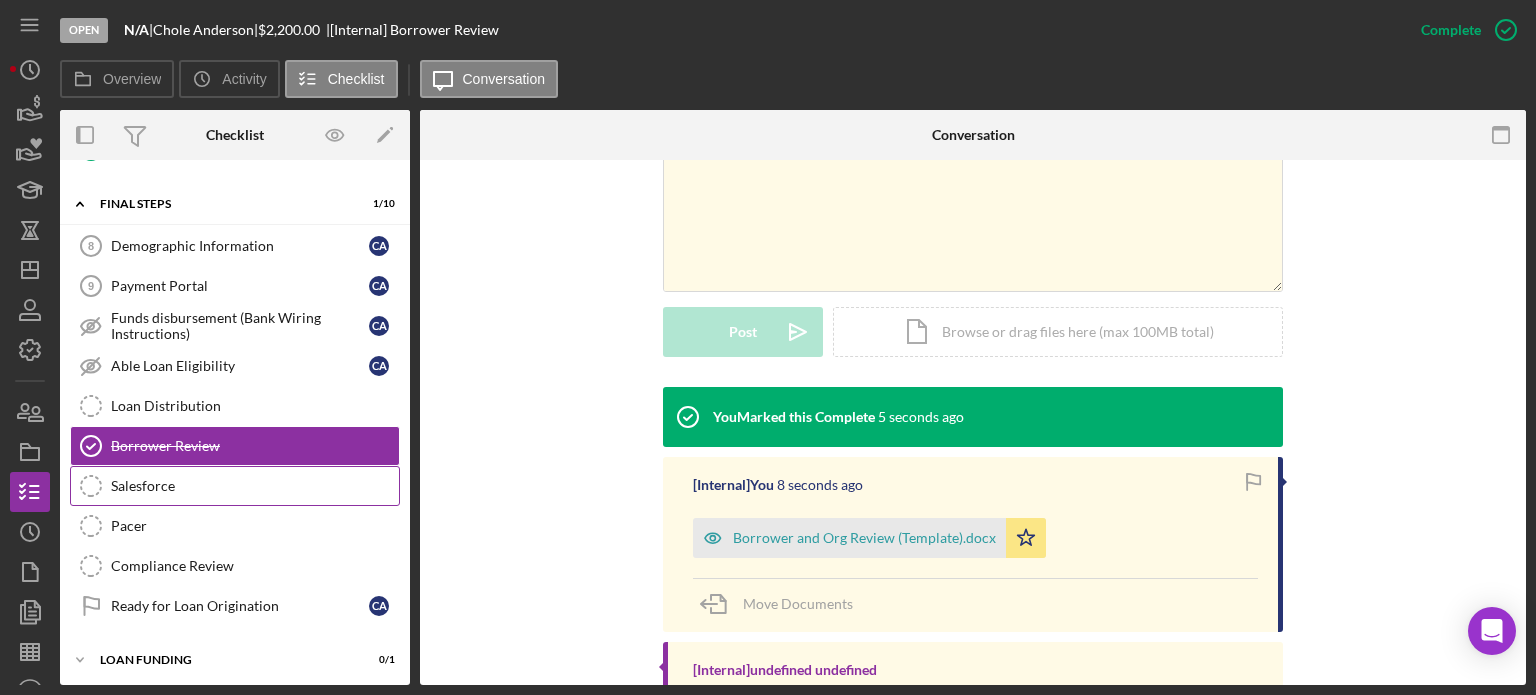 click on "Salesforce" at bounding box center [255, 486] 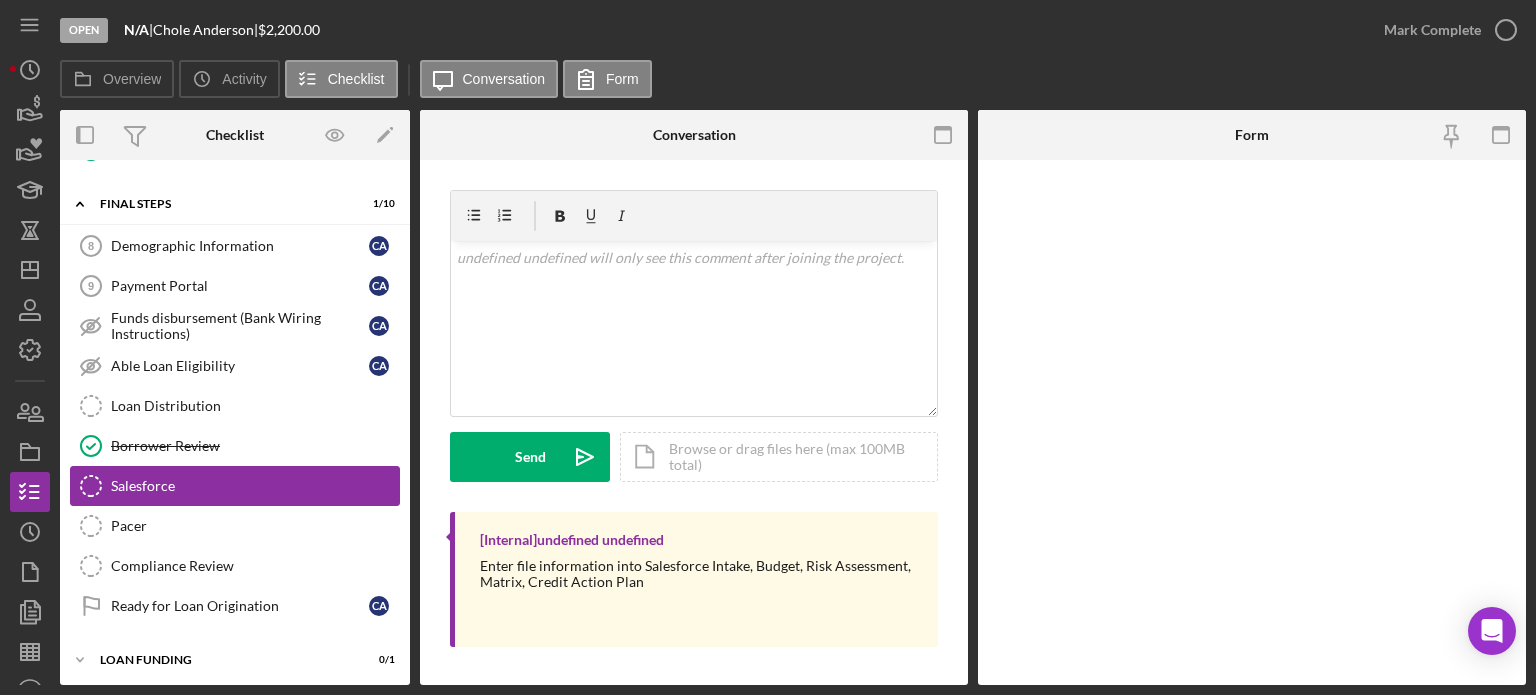 scroll, scrollTop: 256, scrollLeft: 0, axis: vertical 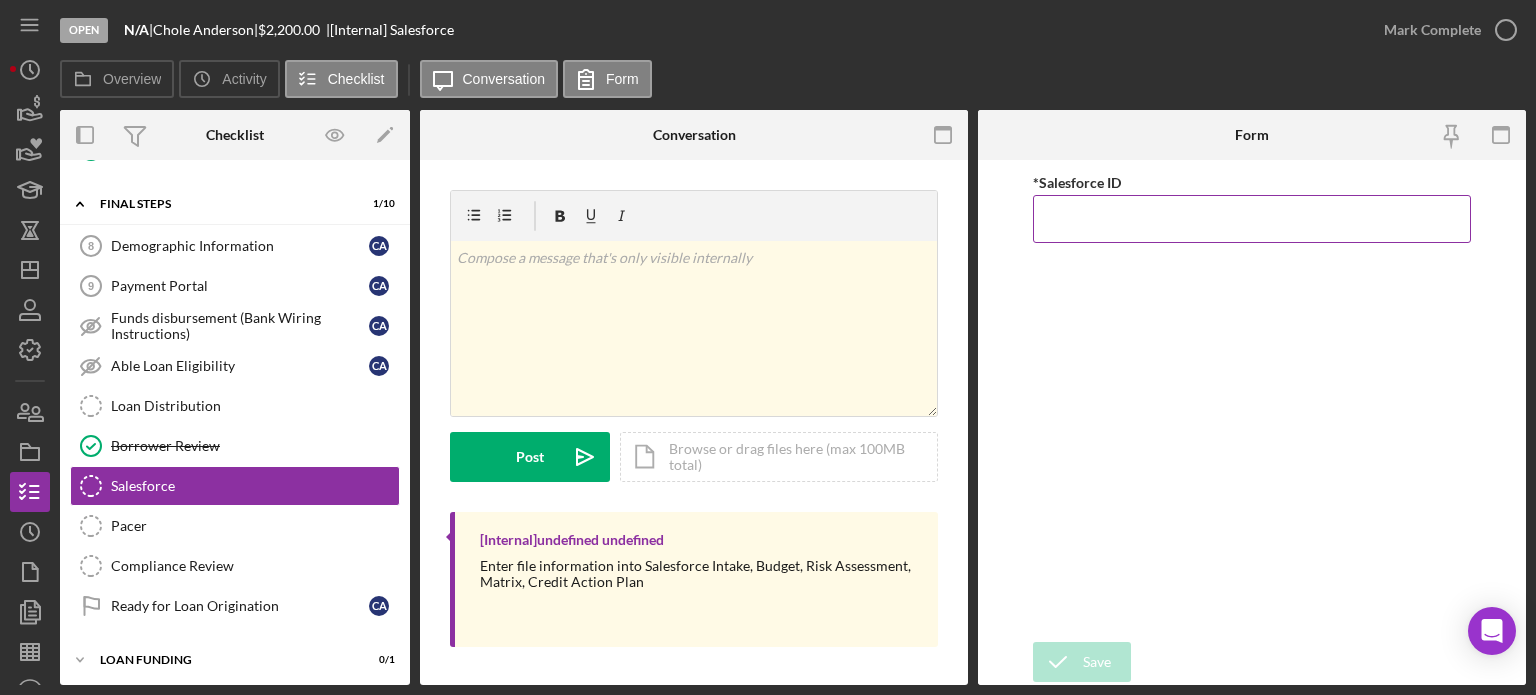 paste on "a0wPC0000029vYzYAI" 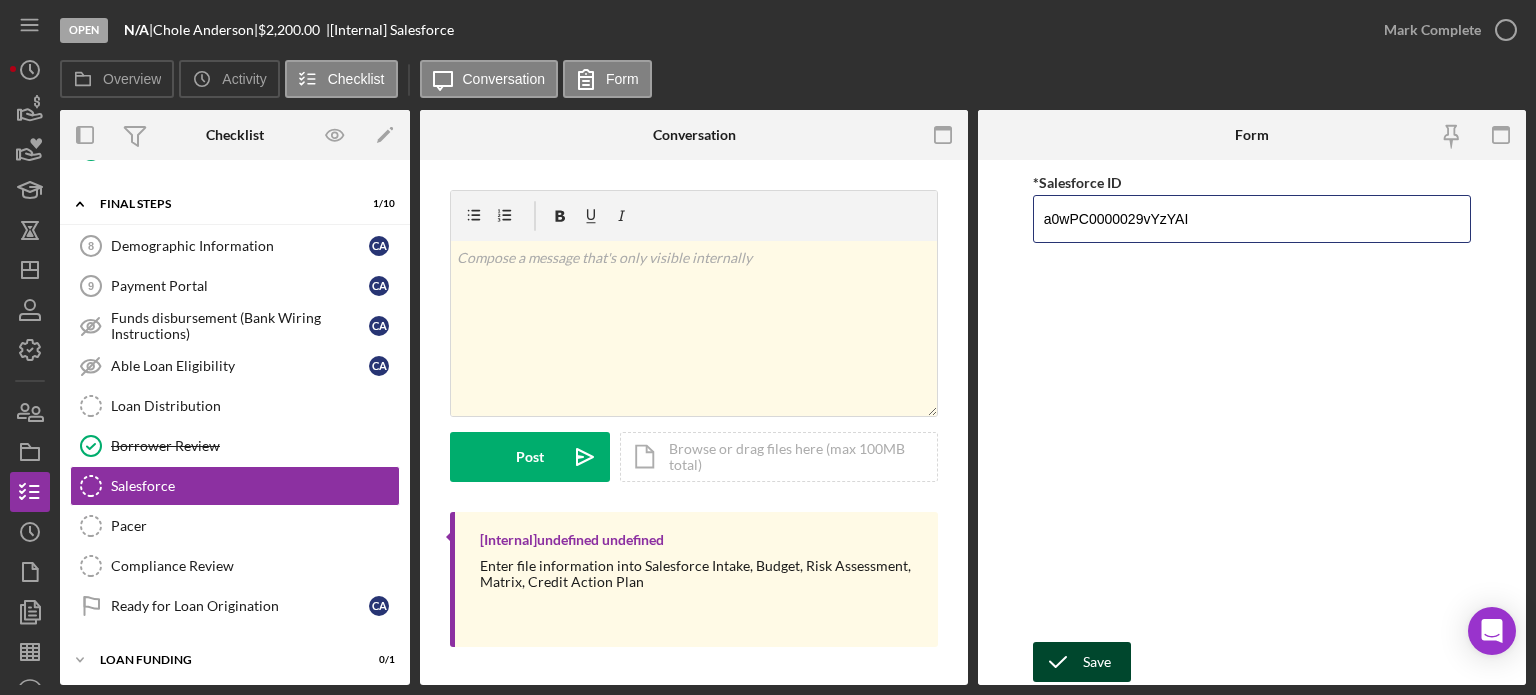 type on "a0wPC0000029vYzYAI" 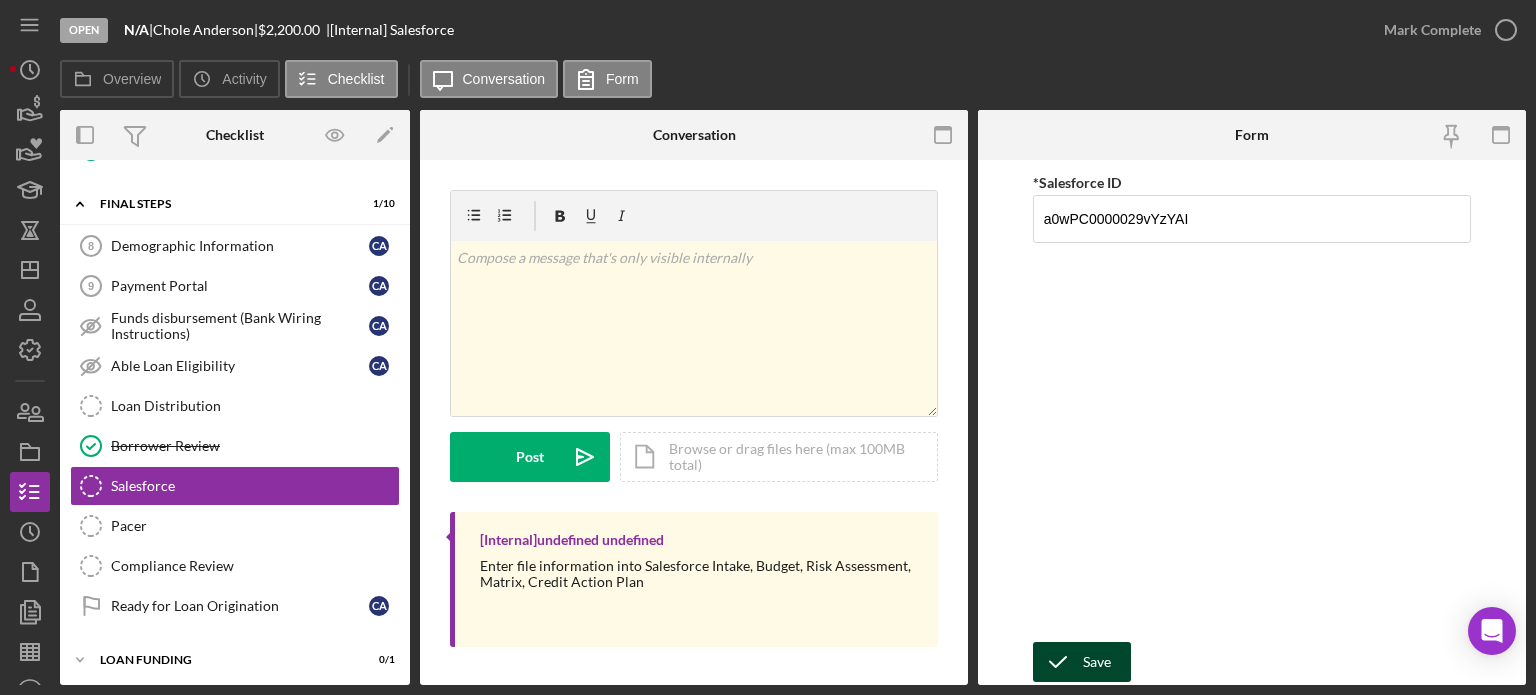 click 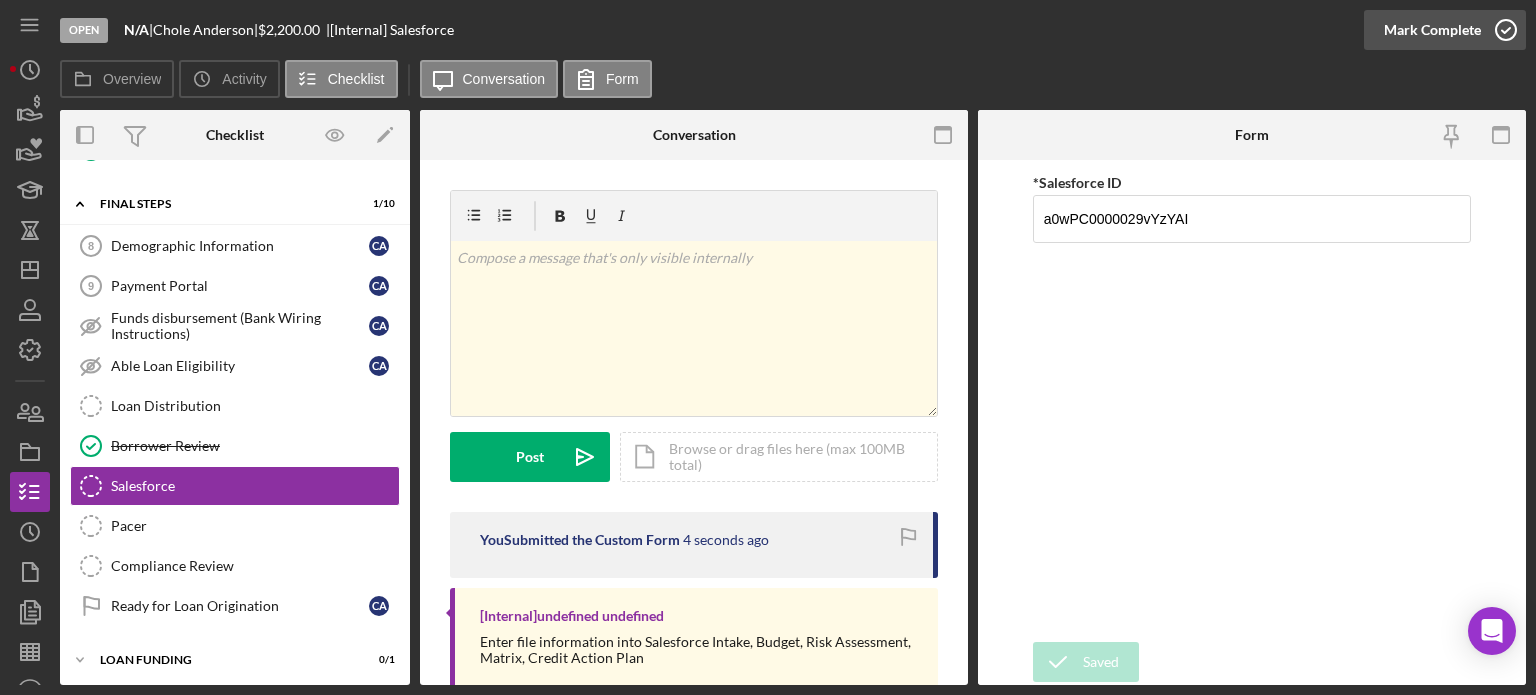click 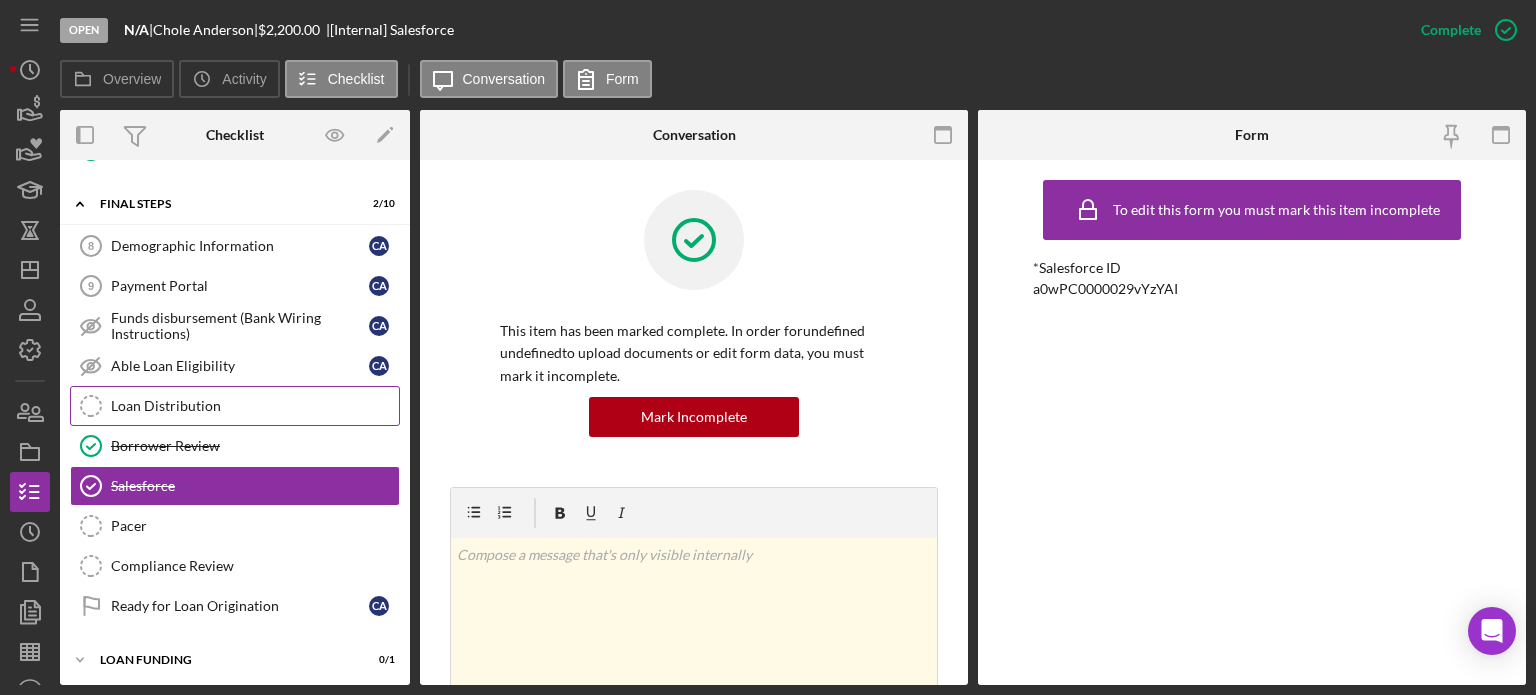 click on "Loan Distribution" at bounding box center [255, 406] 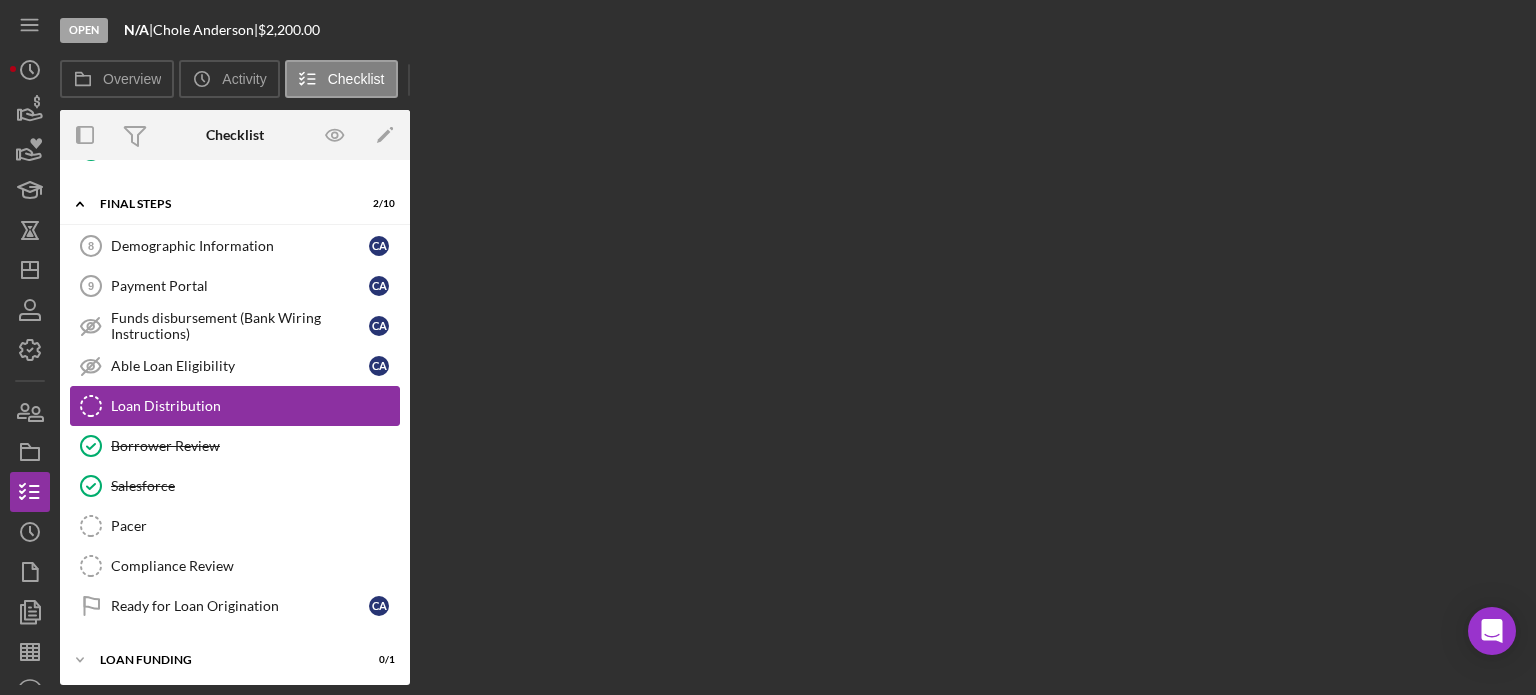 scroll, scrollTop: 256, scrollLeft: 0, axis: vertical 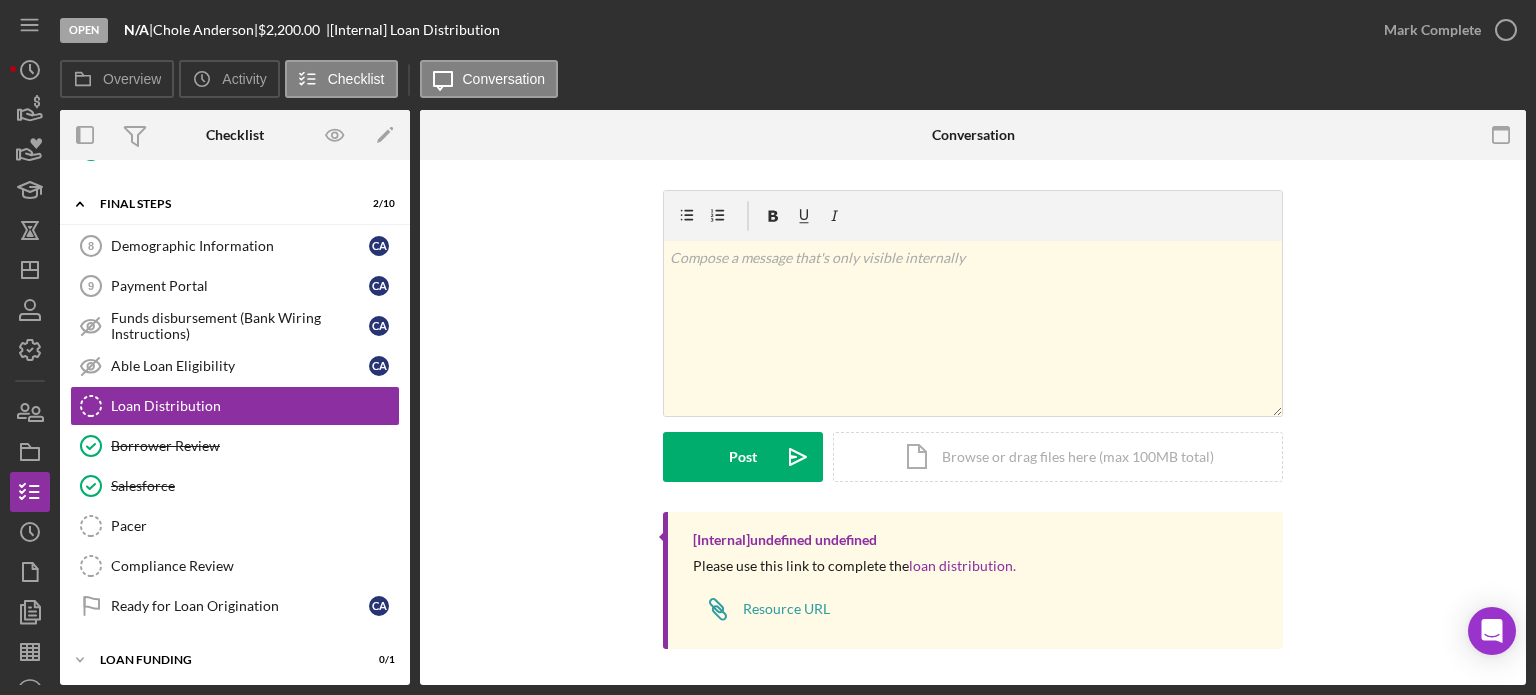 click on "Overview Internal Workflow Stage Open Icon/Dropdown Arrow Archive (can unarchive later if needed) Overview Edit Icon/Edit Status Ongoing Risk Rating Sentiment Rating 5 Product Name Consumer Loan - Version 2 Created Date [DATE] Started Date [DATE] Closing Goal [DATE] Contact NW Nikki Wilson Account Executive Weekly Status Update On Weekly Status Update Message Please login to see your status update. Inactivity Alerts On Send if the client is inactive for... 3 Inactivity Reminder Message Thank you for your application to Justine PETERSEN!  Please login to see what we still need to process your application.
If you've decided to withdraw your application, please let us know. Initial Request Edit Icon/Edit Amount $2,200.00 Standard Rate Standard Term Key Ratios Edit Icon/Edit DSCR Collateral Coverage DTI LTV Global DSCR Global Collateral Coverage Global DTI NOI Recomendation Edit Icon/Edit Payment Type Rate Term (months) Amount Down Payment Closing Fee Include closing fee in amount financed? No No 2" at bounding box center (793, 397) 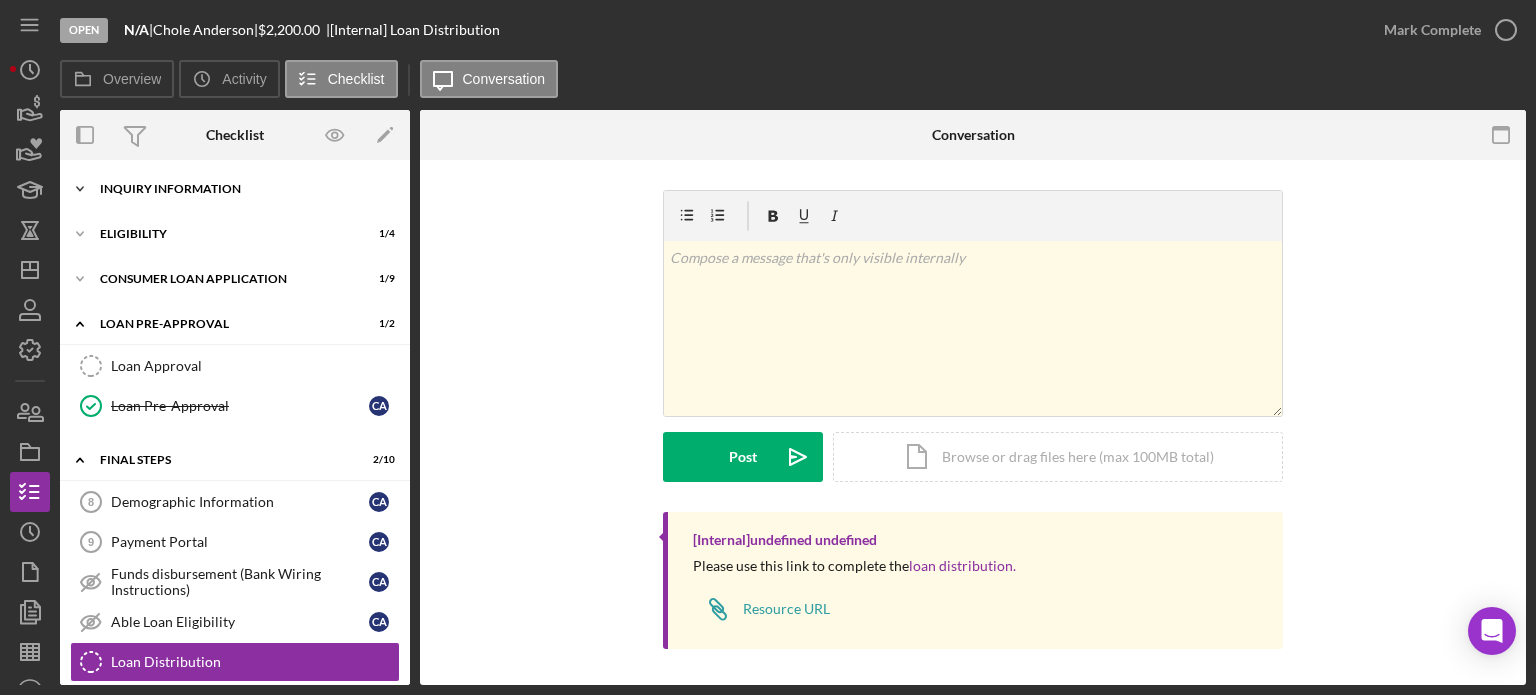 click on "Icon/Expander" 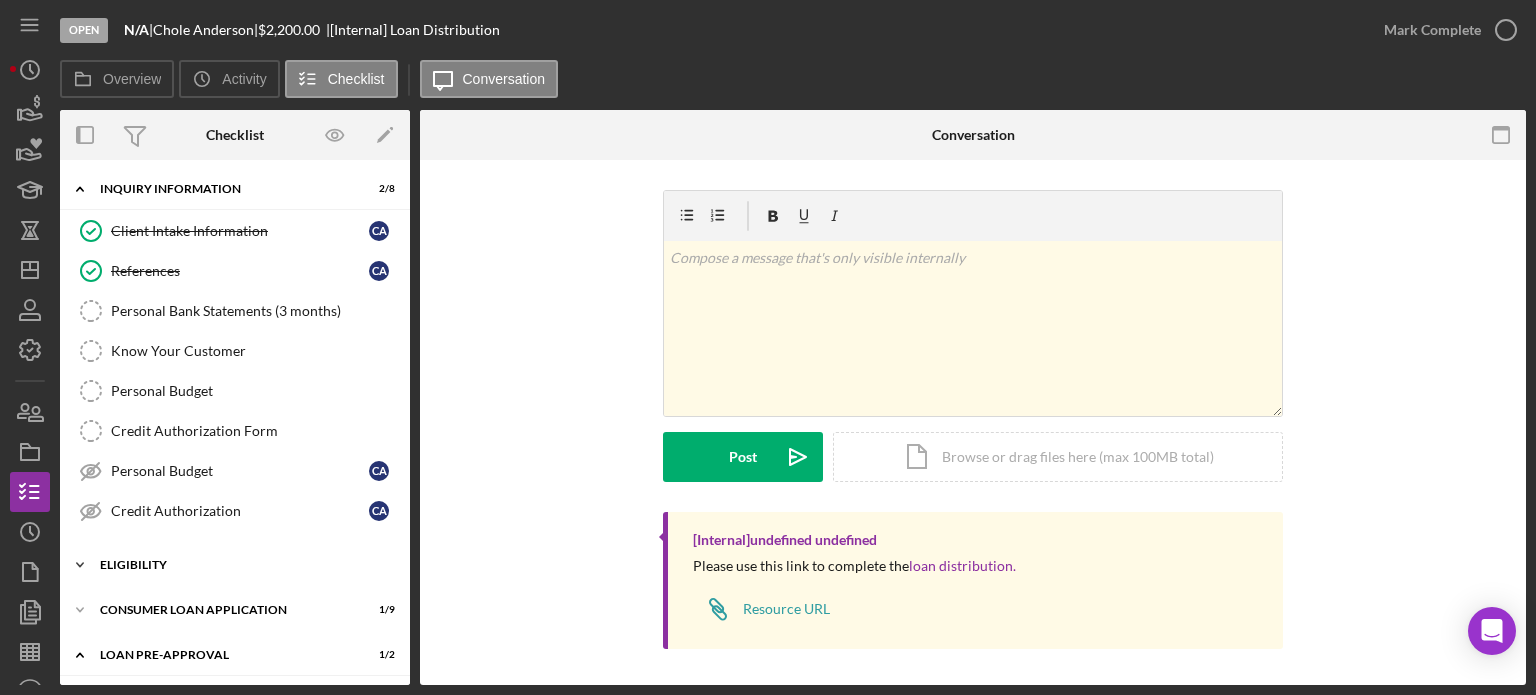 click on "Icon/Expander" 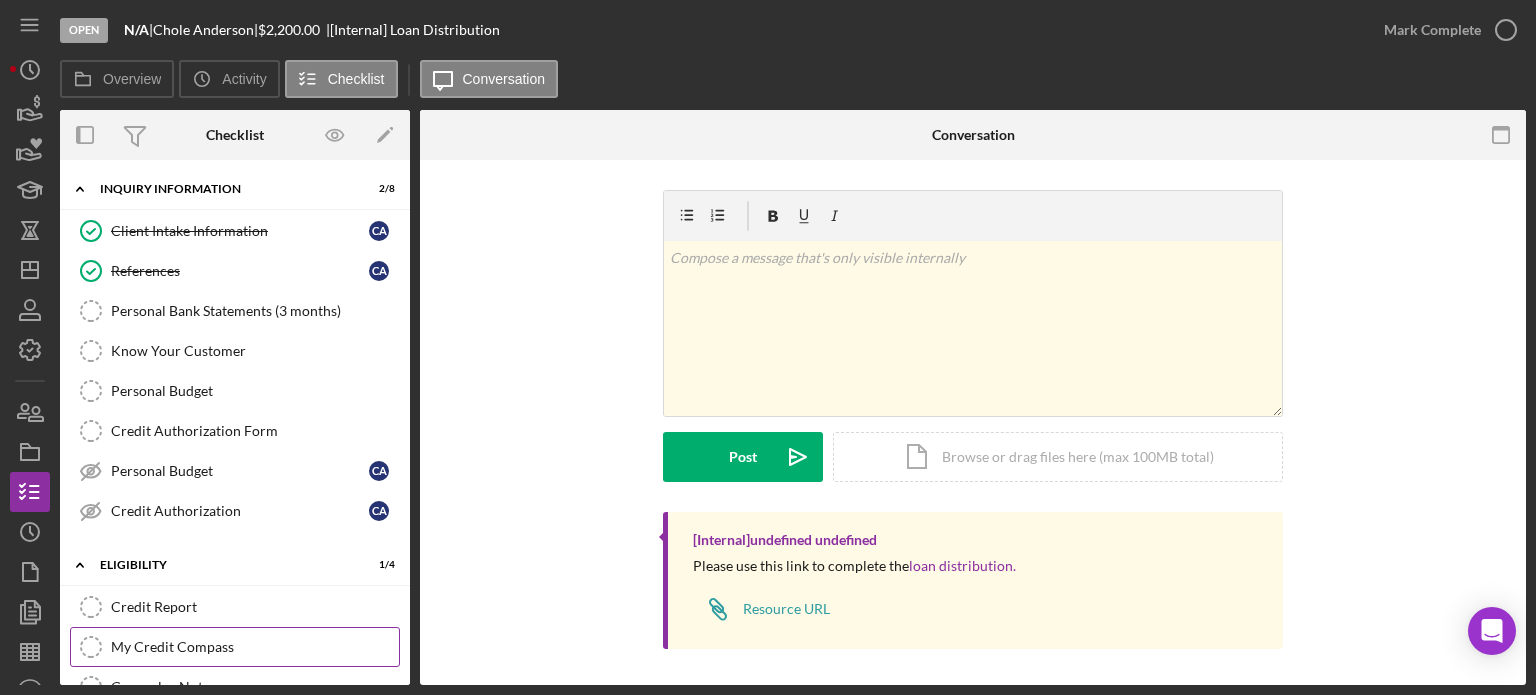 click on "My Credit Compass" at bounding box center [255, 647] 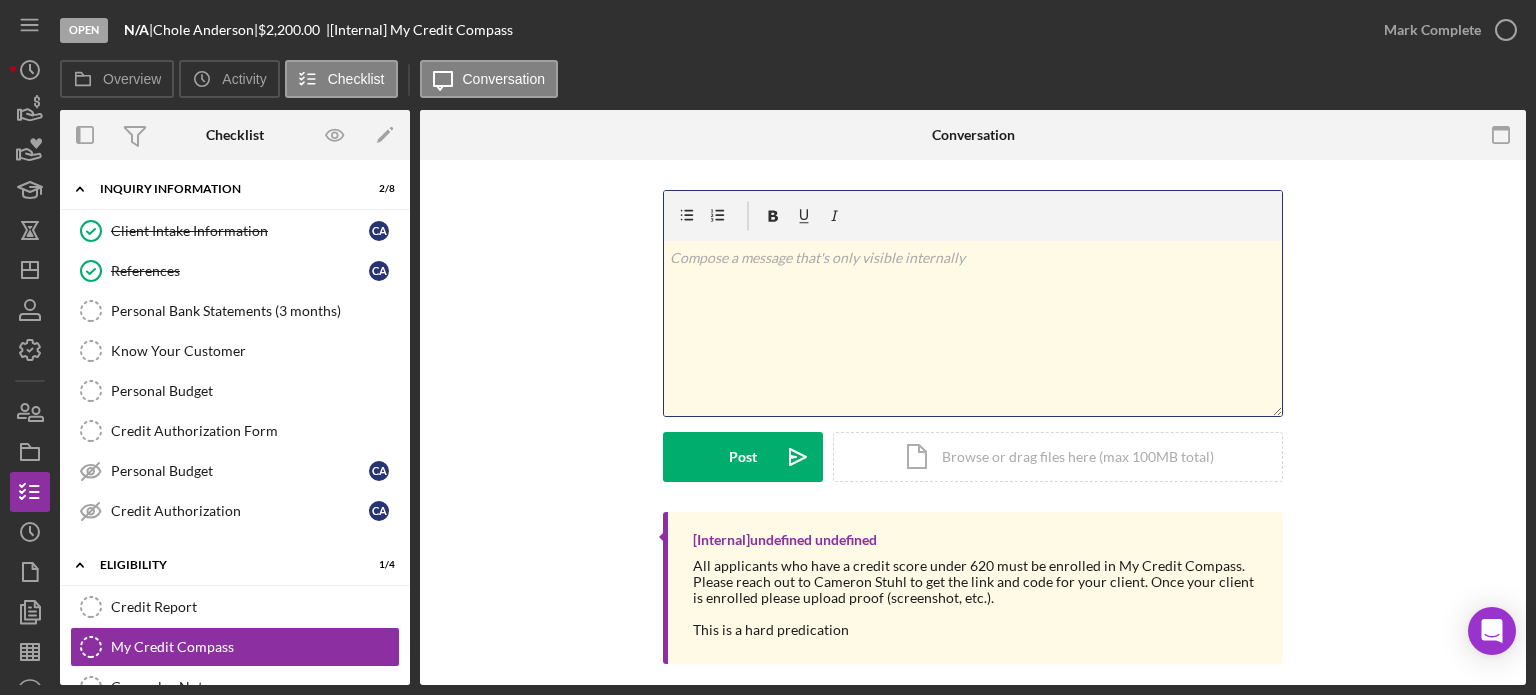 click on "v Color teal Color pink Remove color Add row above Add row below Add column before Add column after Merge cells Split cells Remove column Remove row Remove table" at bounding box center (973, 328) 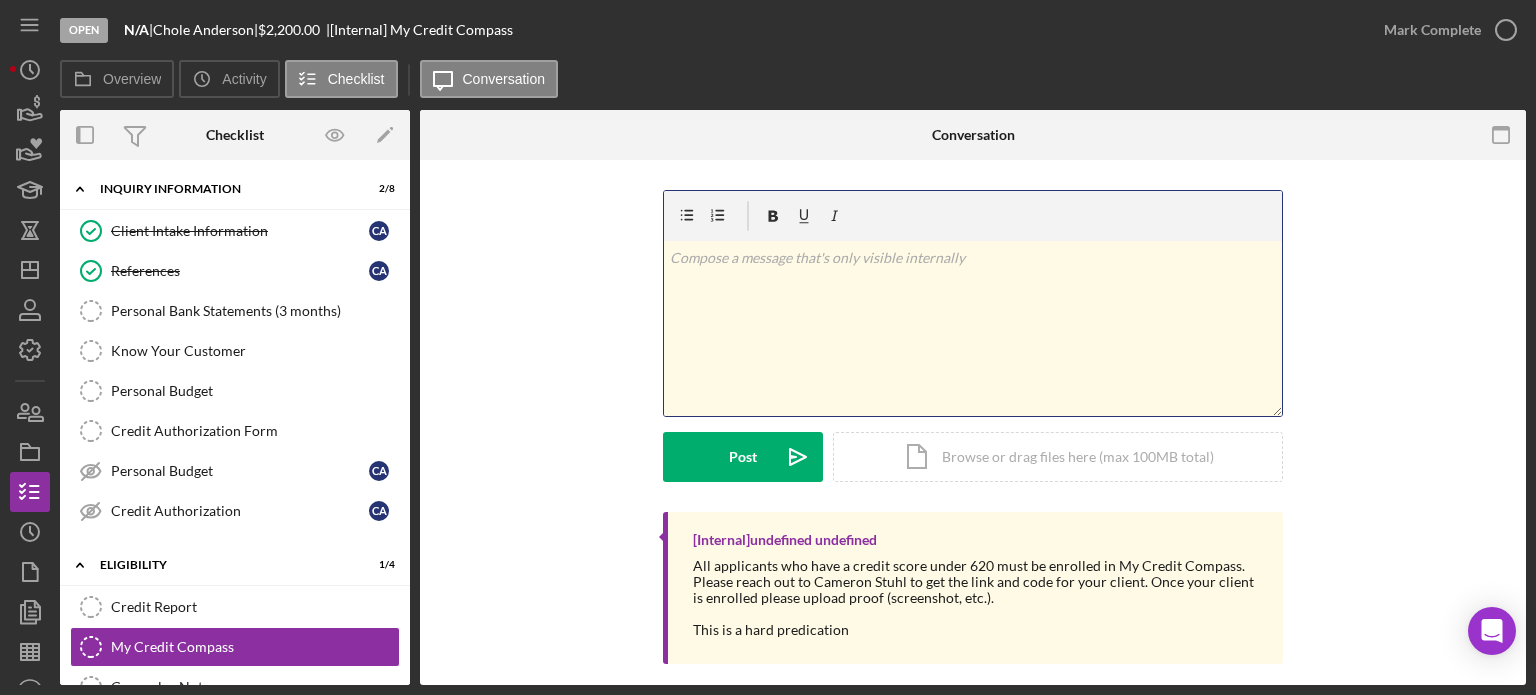 type 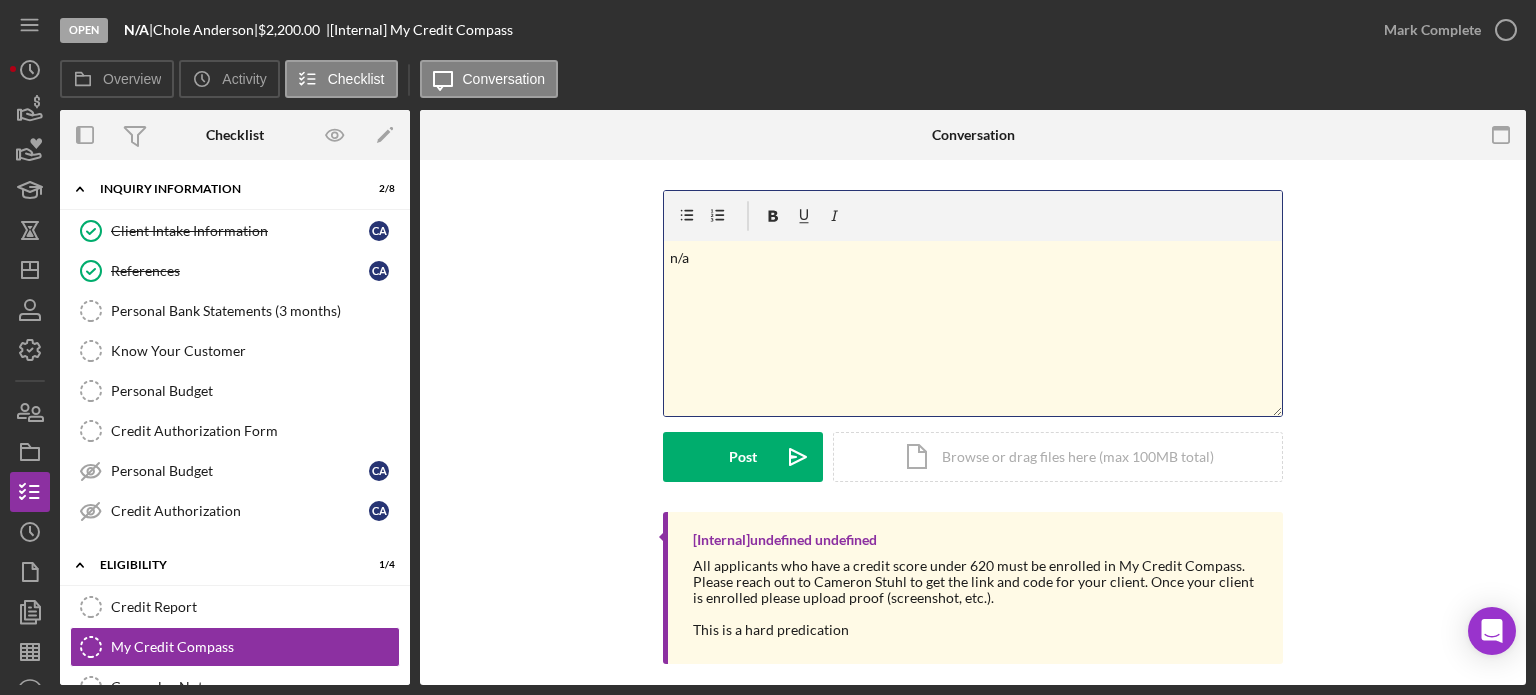 click on "v Color teal Color pink Remove color Add row above Add row below Add column before Add column after Merge cells Split cells Remove column Remove row Remove table n/a <p style="">n/a</p> Post Icon/icon-invite-send Icon/Document Browse or drag files here (max 100MB total) Tap to choose files or take a photo Cancel Post Icon/icon-invite-send" at bounding box center (973, 351) 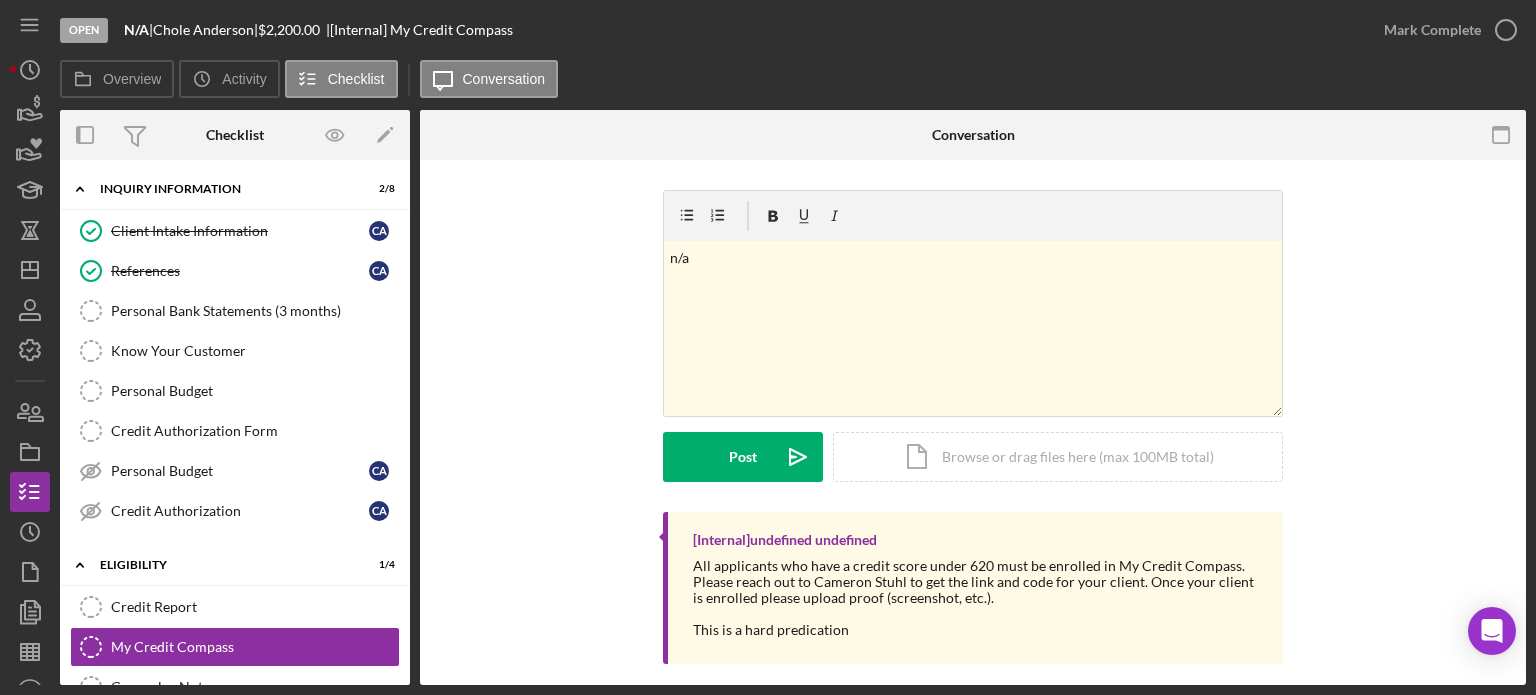 click on "v Color teal Color pink Remove color Add row above Add row below Add column before Add column after Merge cells Split cells Remove column Remove row Remove table n/a <p style="">n/a</p> Post Icon/icon-invite-send Icon/Document Browse or drag files here (max 100MB total) Tap to choose files or take a photo Cancel Post Icon/icon-invite-send" at bounding box center (973, 351) 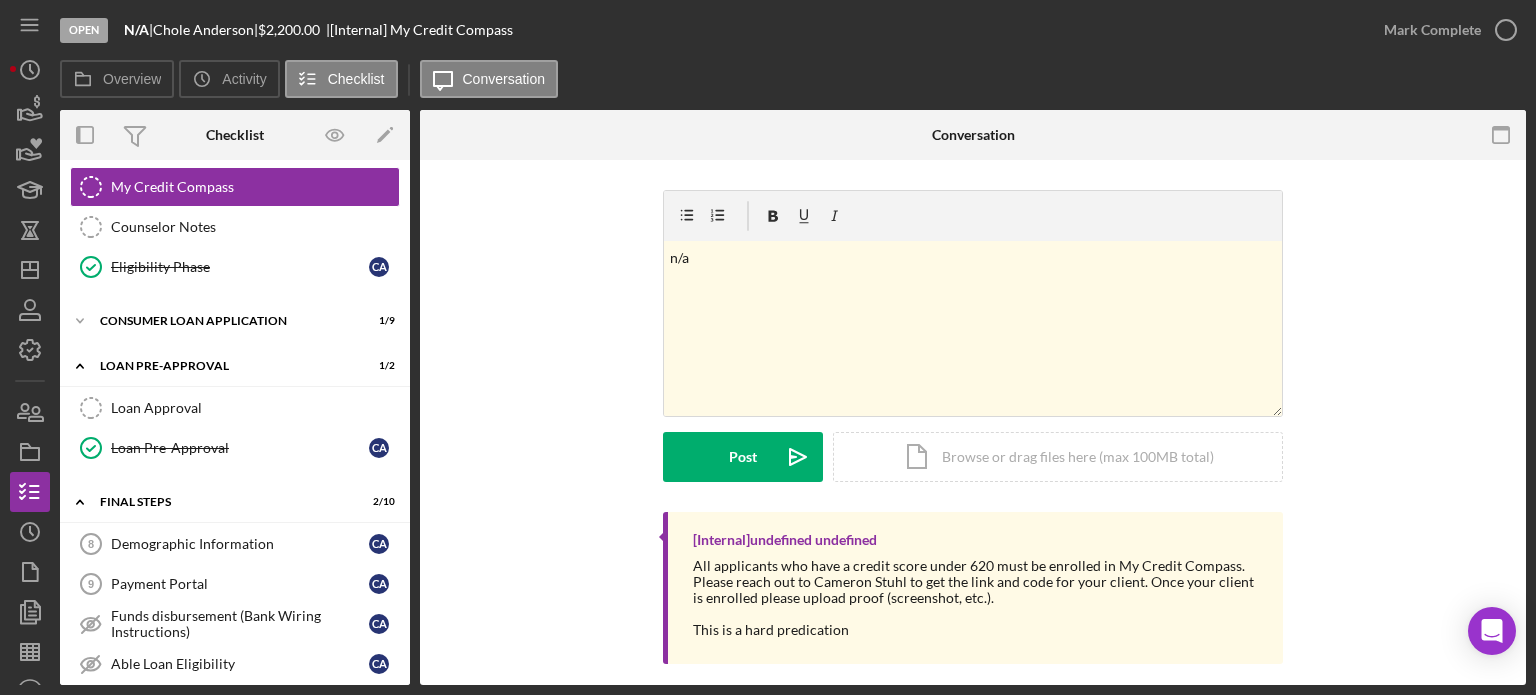 scroll, scrollTop: 752, scrollLeft: 0, axis: vertical 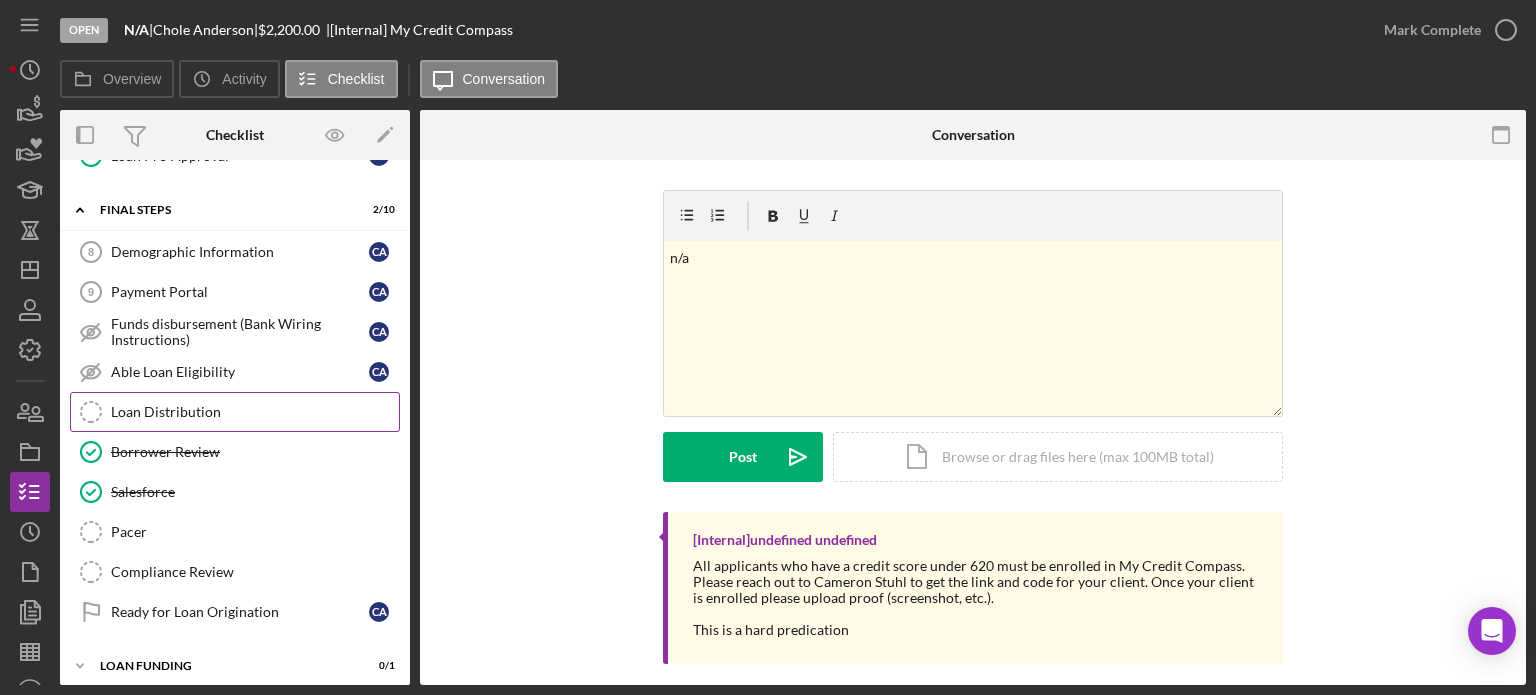 click on "Loan Distribution" at bounding box center (255, 412) 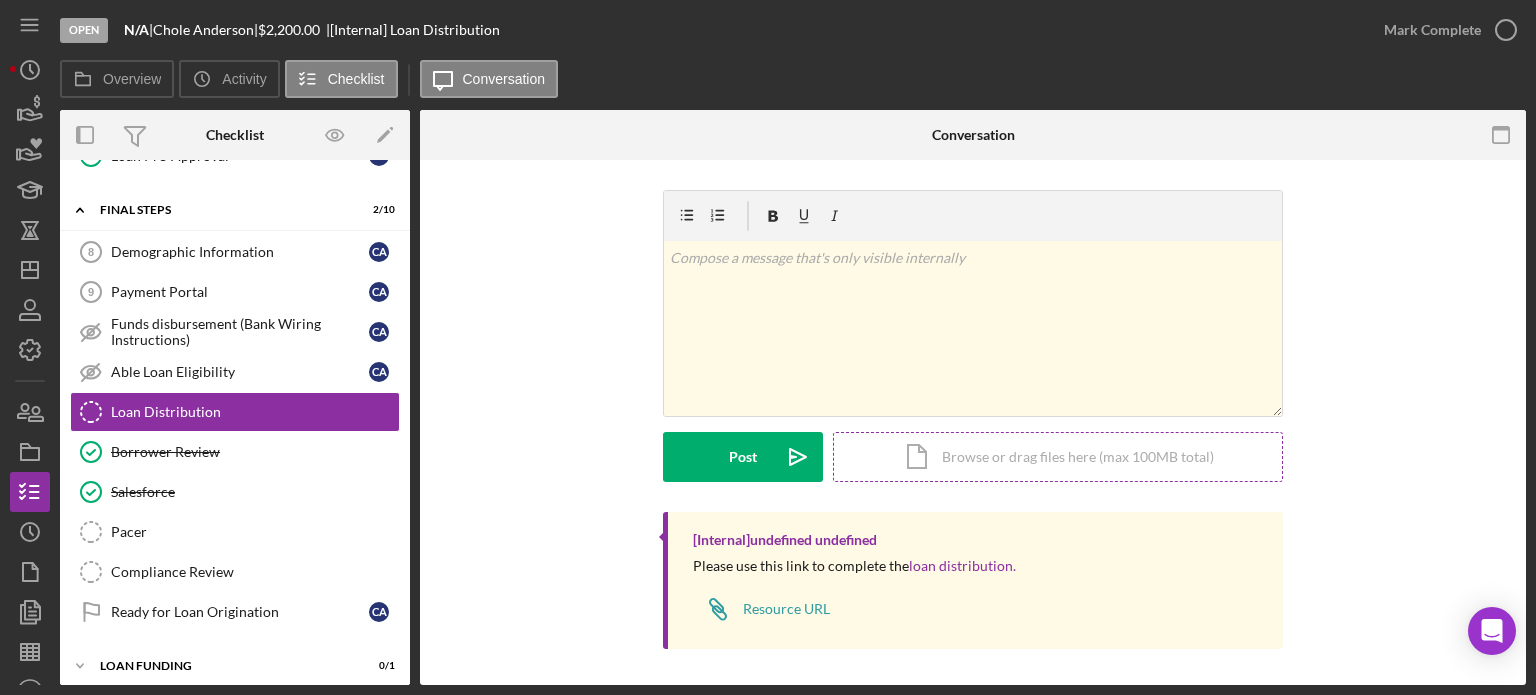 click on "Icon/Document Browse or drag files here (max 100MB total) Tap to choose files or take a photo" at bounding box center [1058, 457] 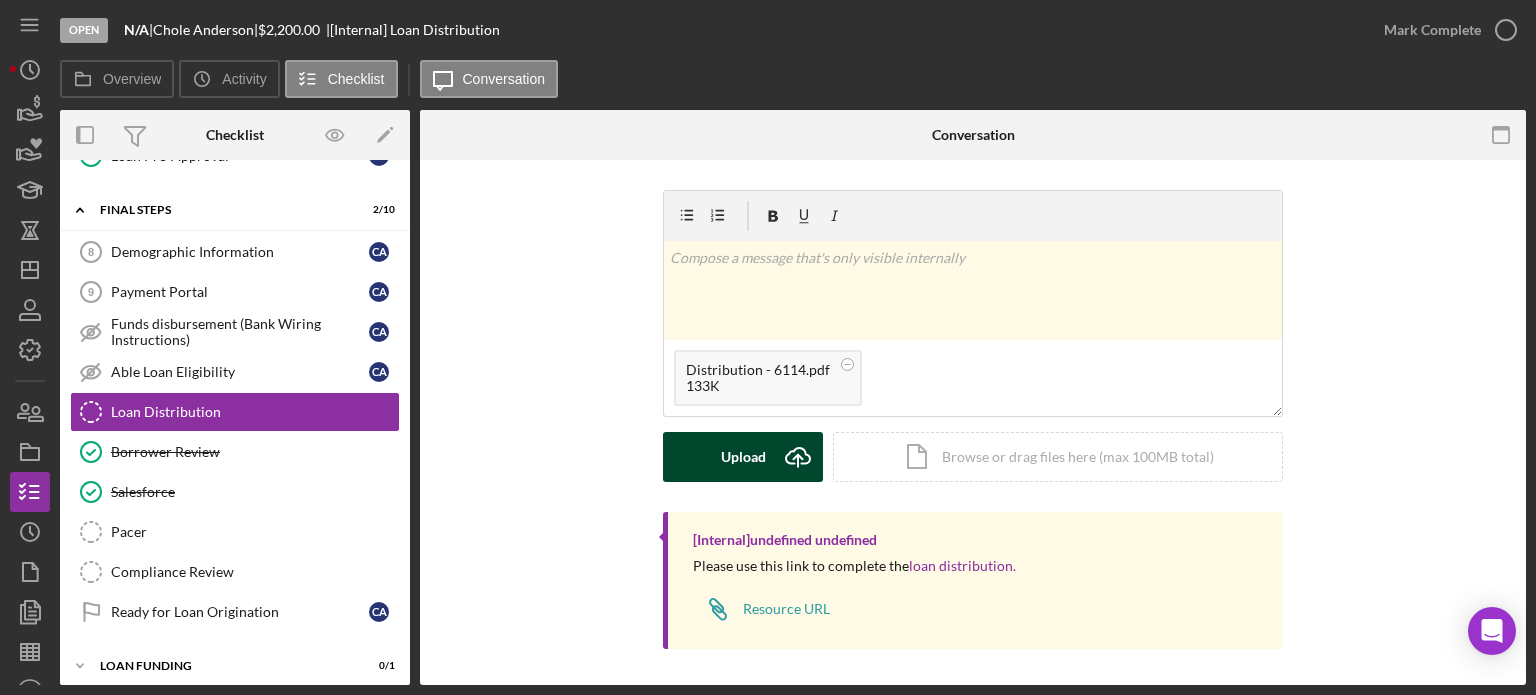 click on "Upload" at bounding box center [743, 457] 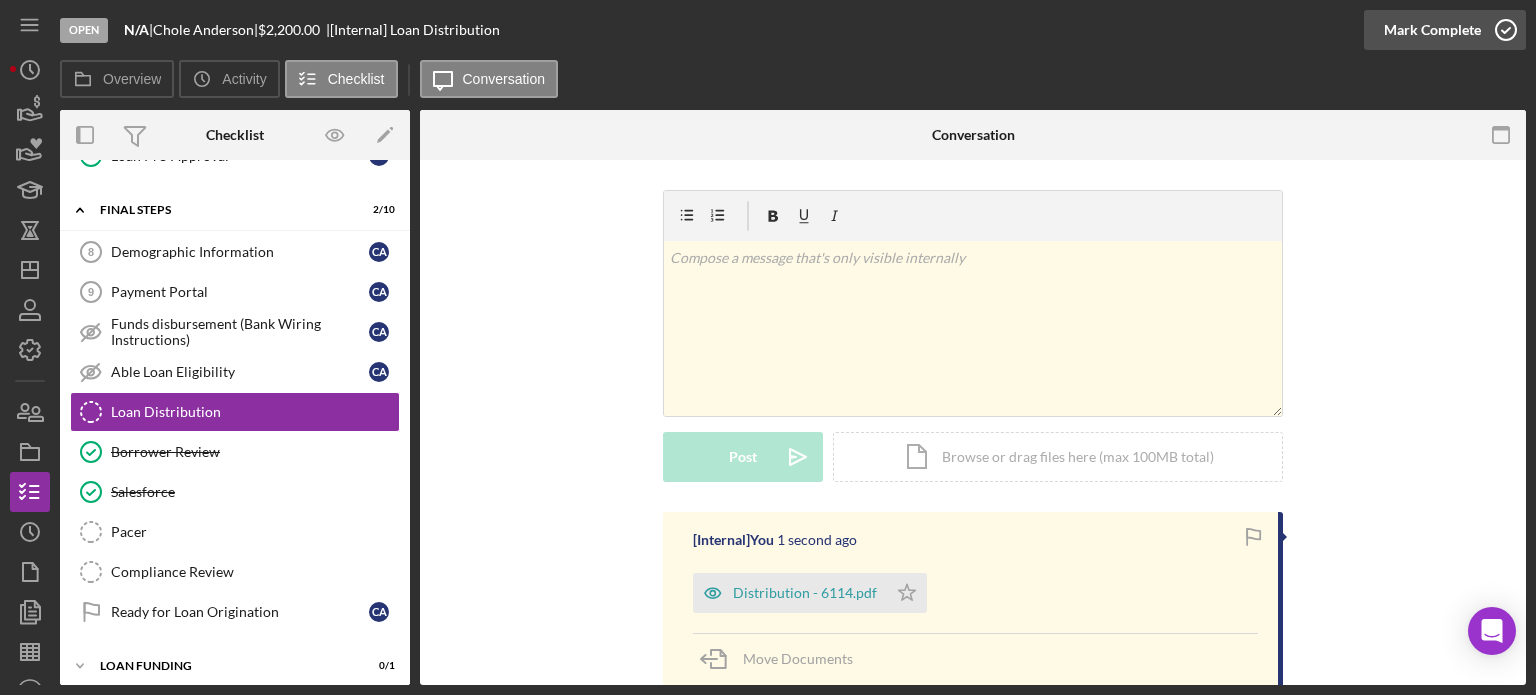 click 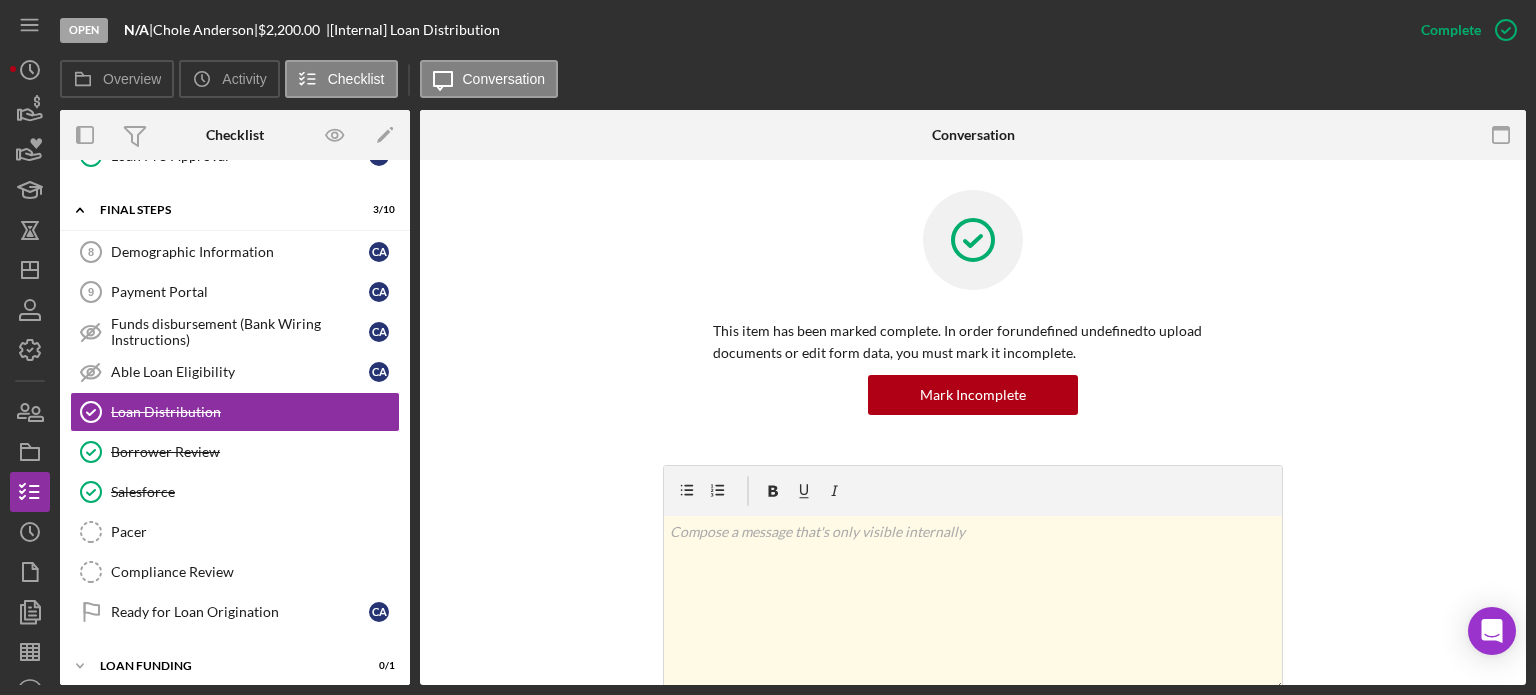 scroll, scrollTop: 292, scrollLeft: 0, axis: vertical 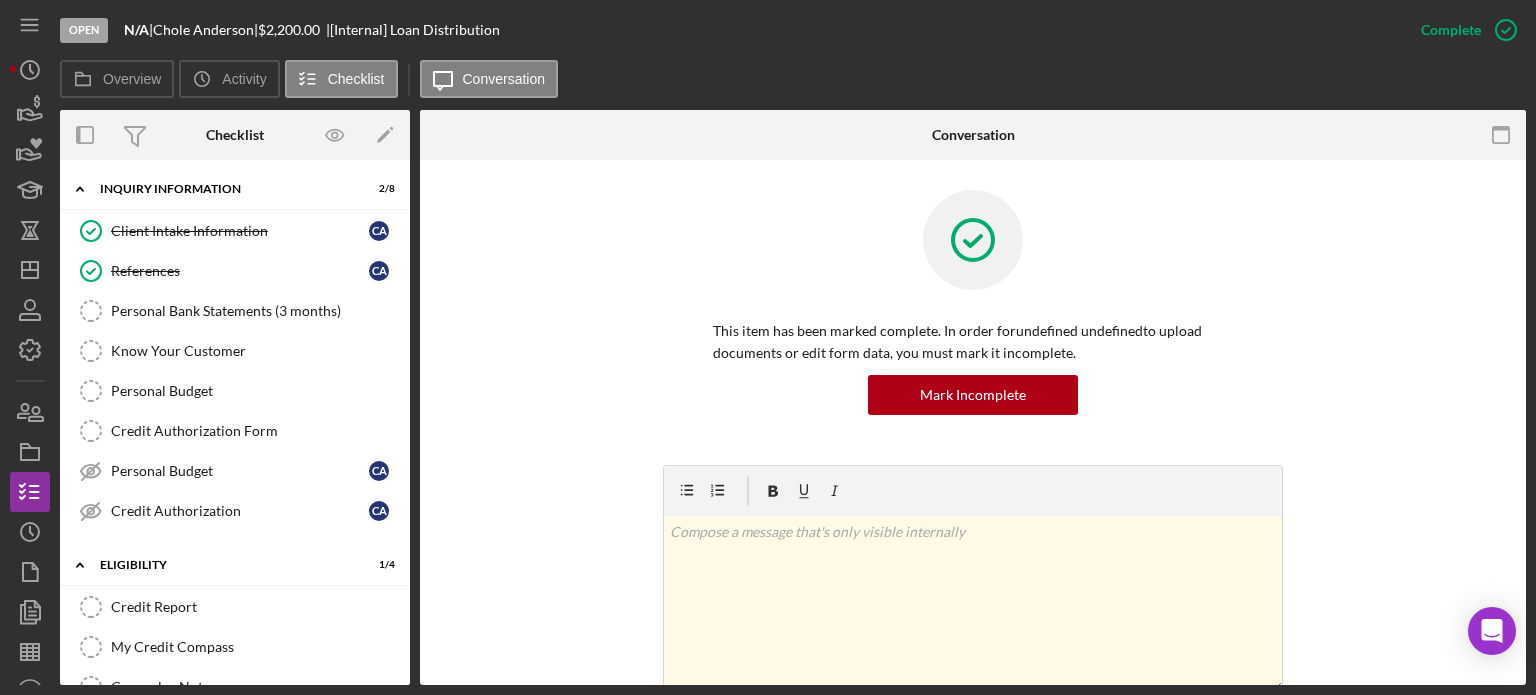 click on "Credit Report Credit Report My Credit Compass  My Credit Compass  Counselor Notes  Counselor Notes  Eligibility Phase Eligibility Phase C A" at bounding box center [235, 672] 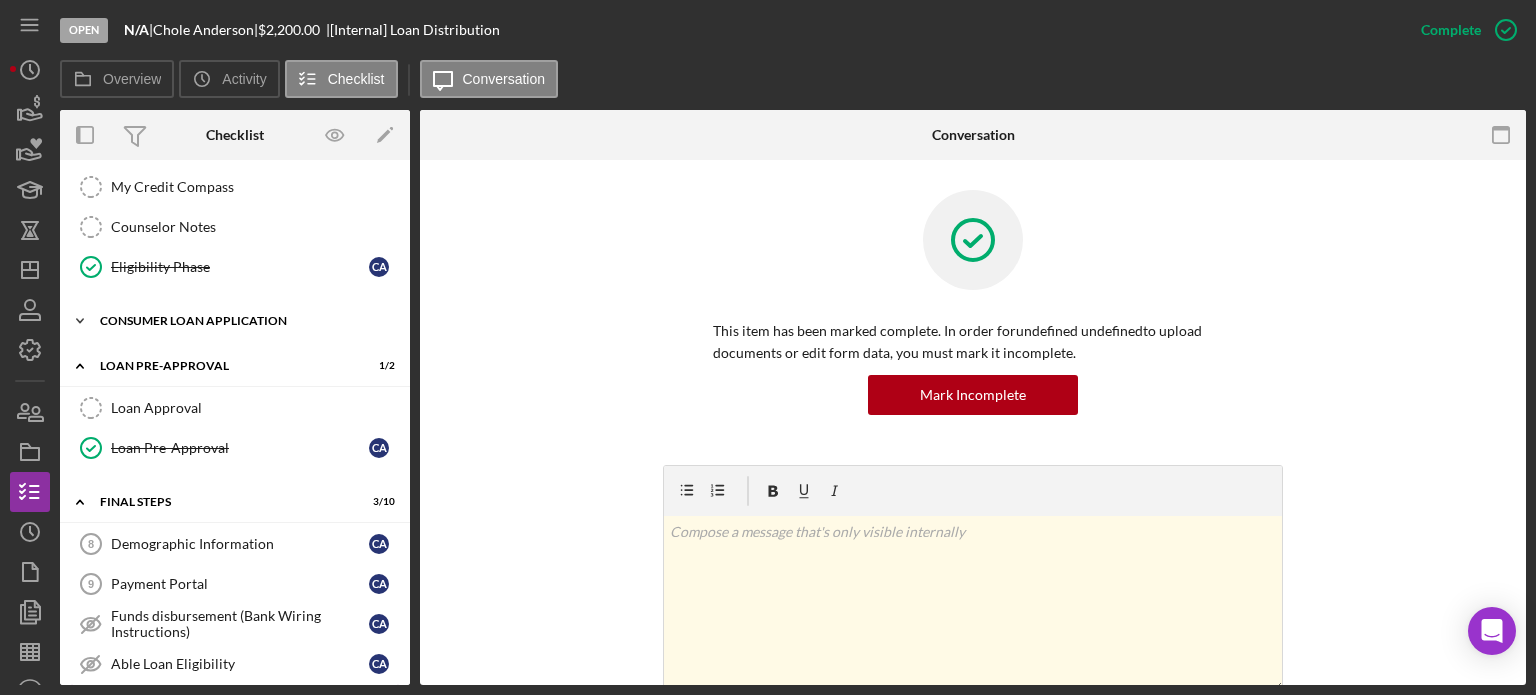 click on "Icon/Expander" 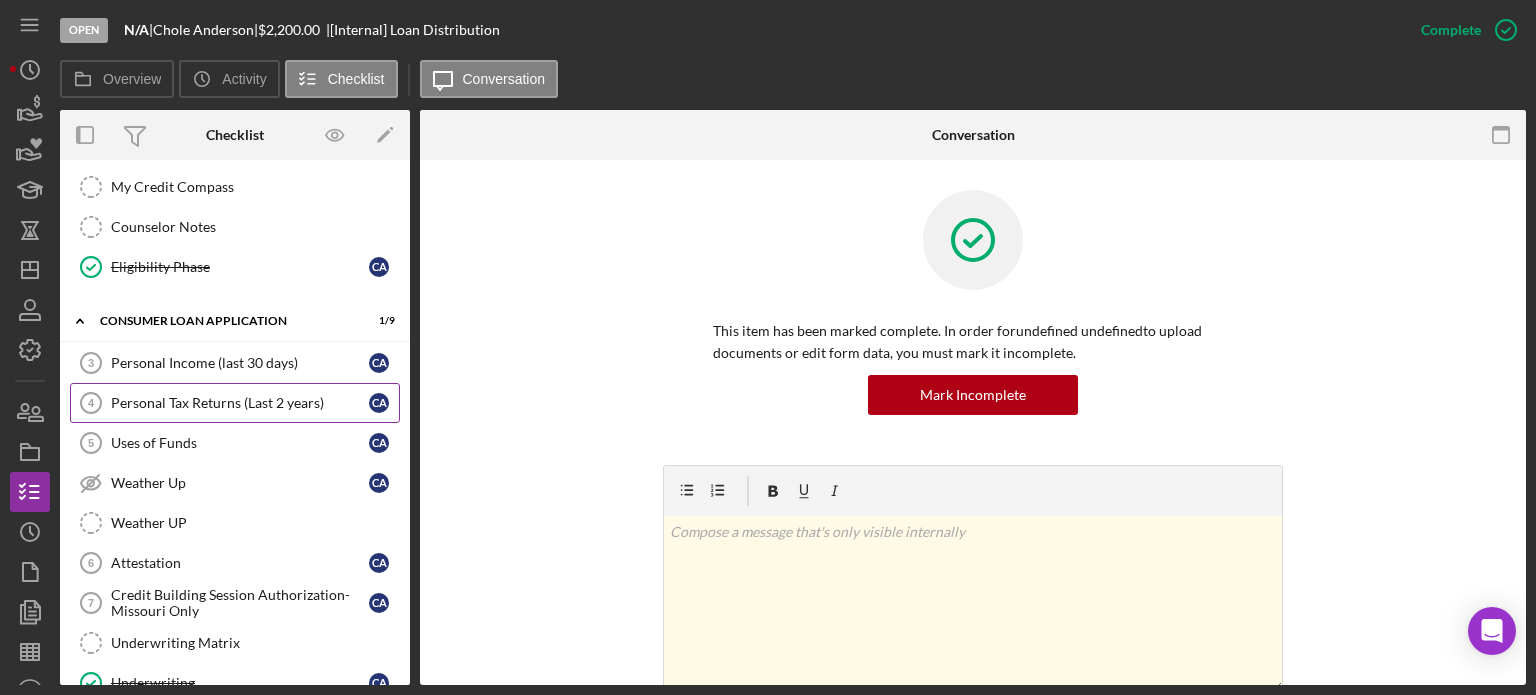click on "Personal Tax Returns (Last 2 years) 4 Personal Tax Returns (Last 2 years) C A" at bounding box center (235, 403) 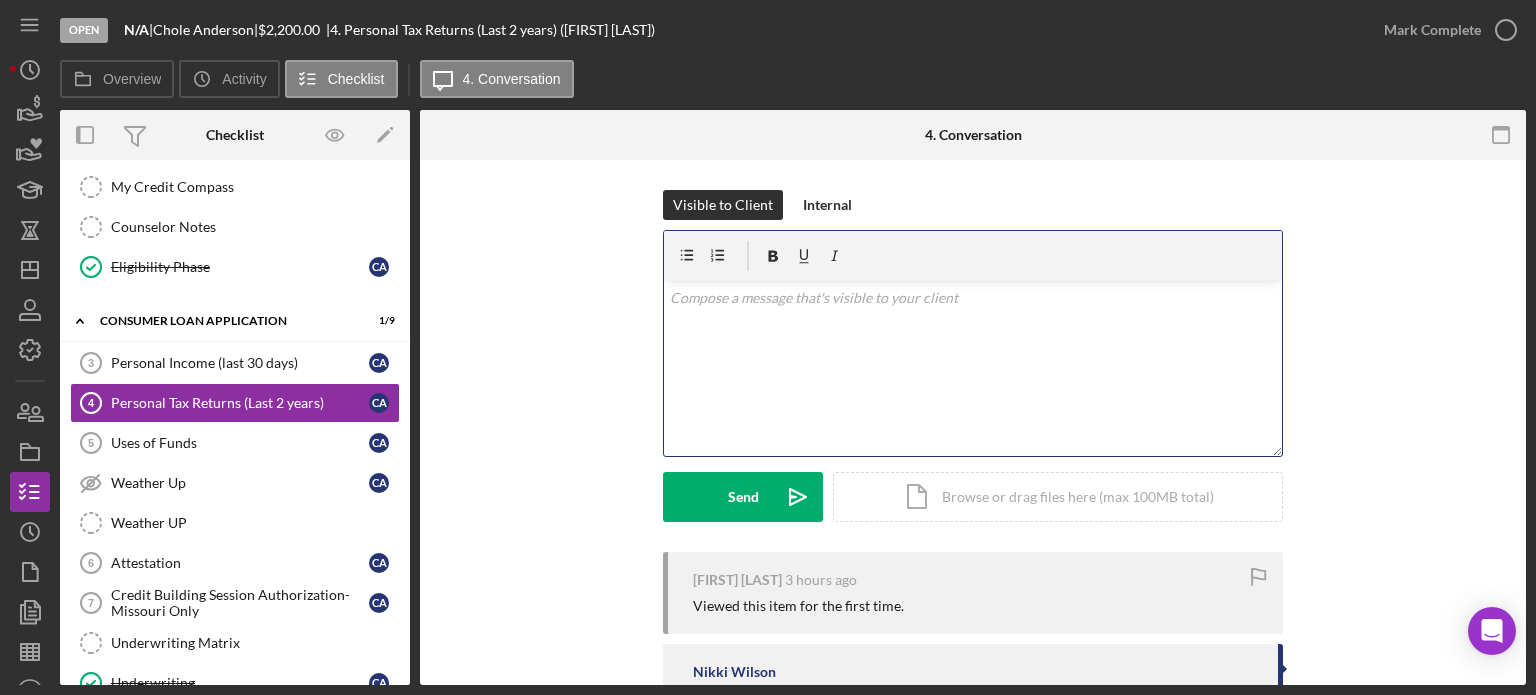 click on "v Color teal Color pink Remove color Add row above Add row below Add column before Add column after Merge cells Split cells Remove column Remove row Remove table" at bounding box center (973, 368) 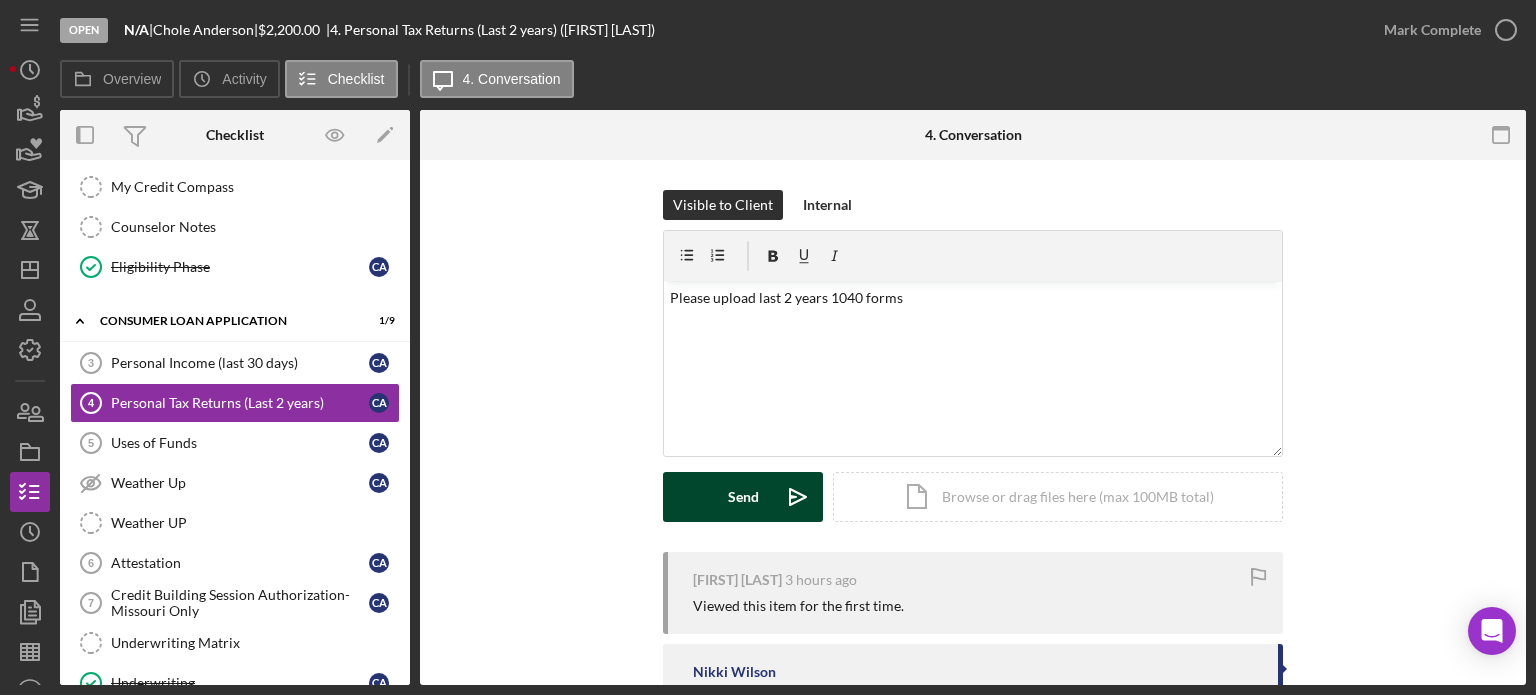 click on "Send" at bounding box center [743, 497] 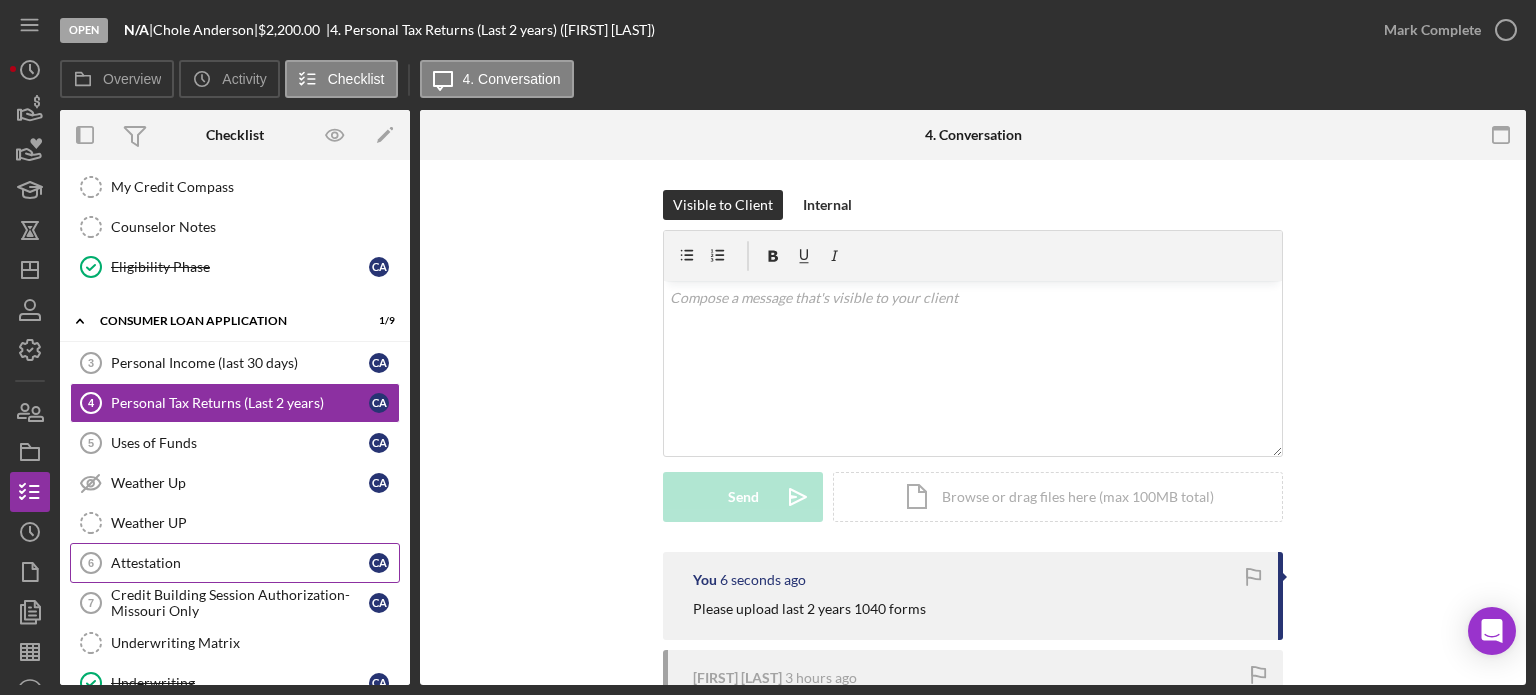 click on "Attestation" at bounding box center [240, 563] 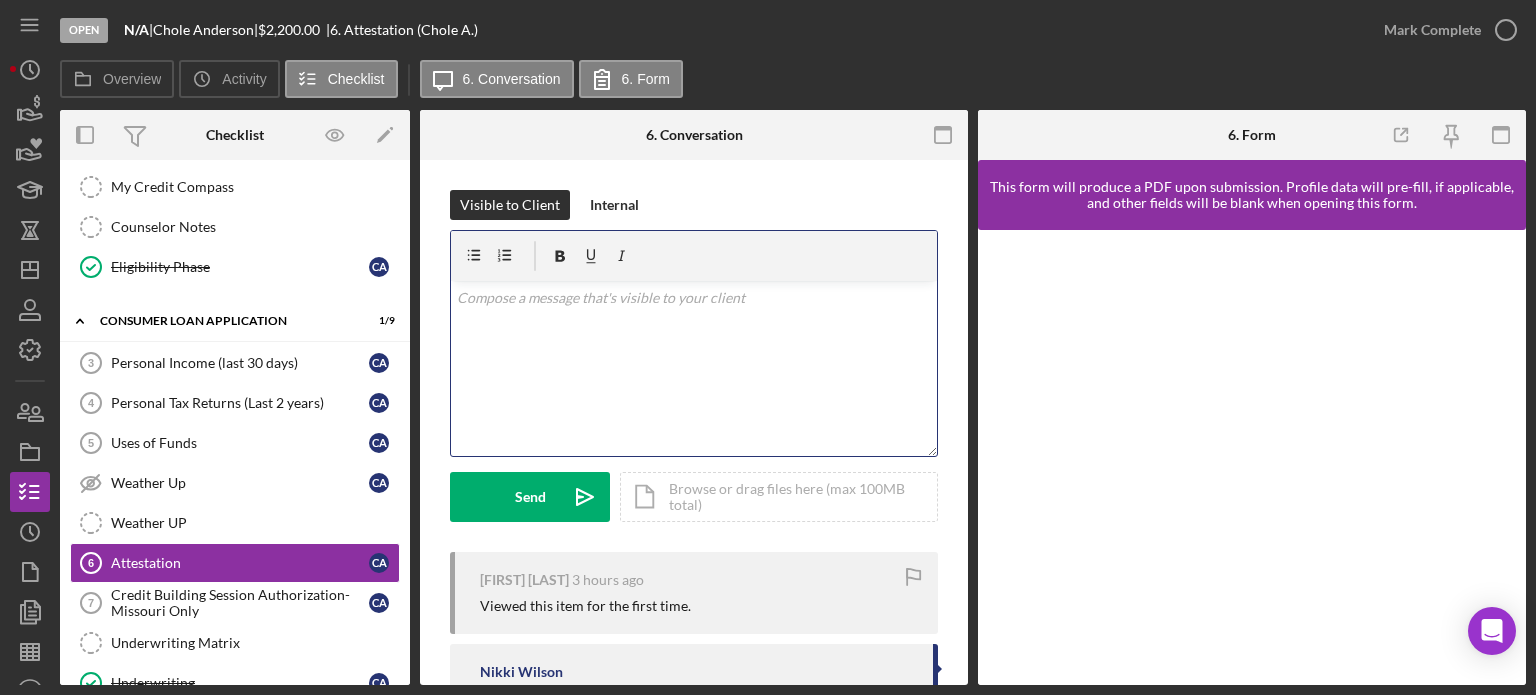 click on "v Color teal Color pink Remove color Add row above Add row below Add column before Add column after Merge cells Split cells Remove column Remove row Remove table" at bounding box center (694, 368) 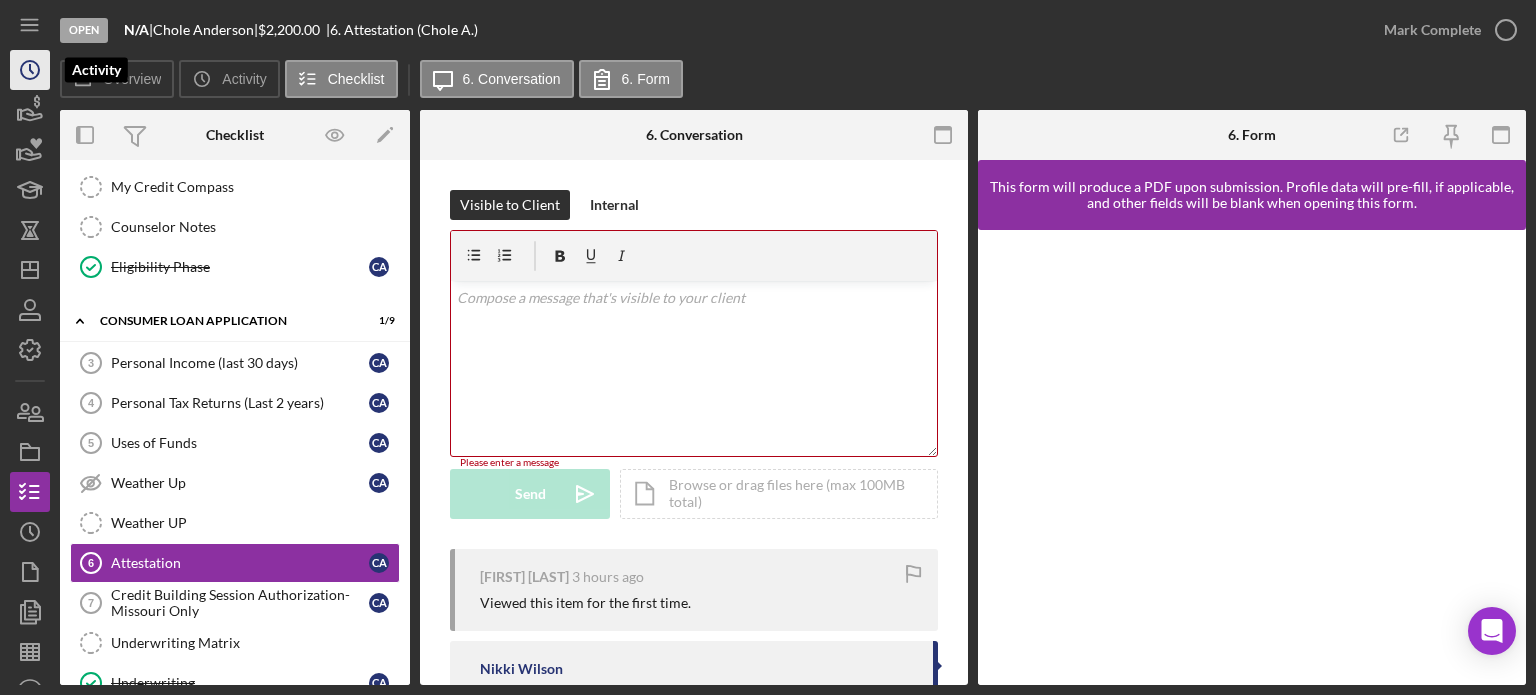 click on "Icon/History" 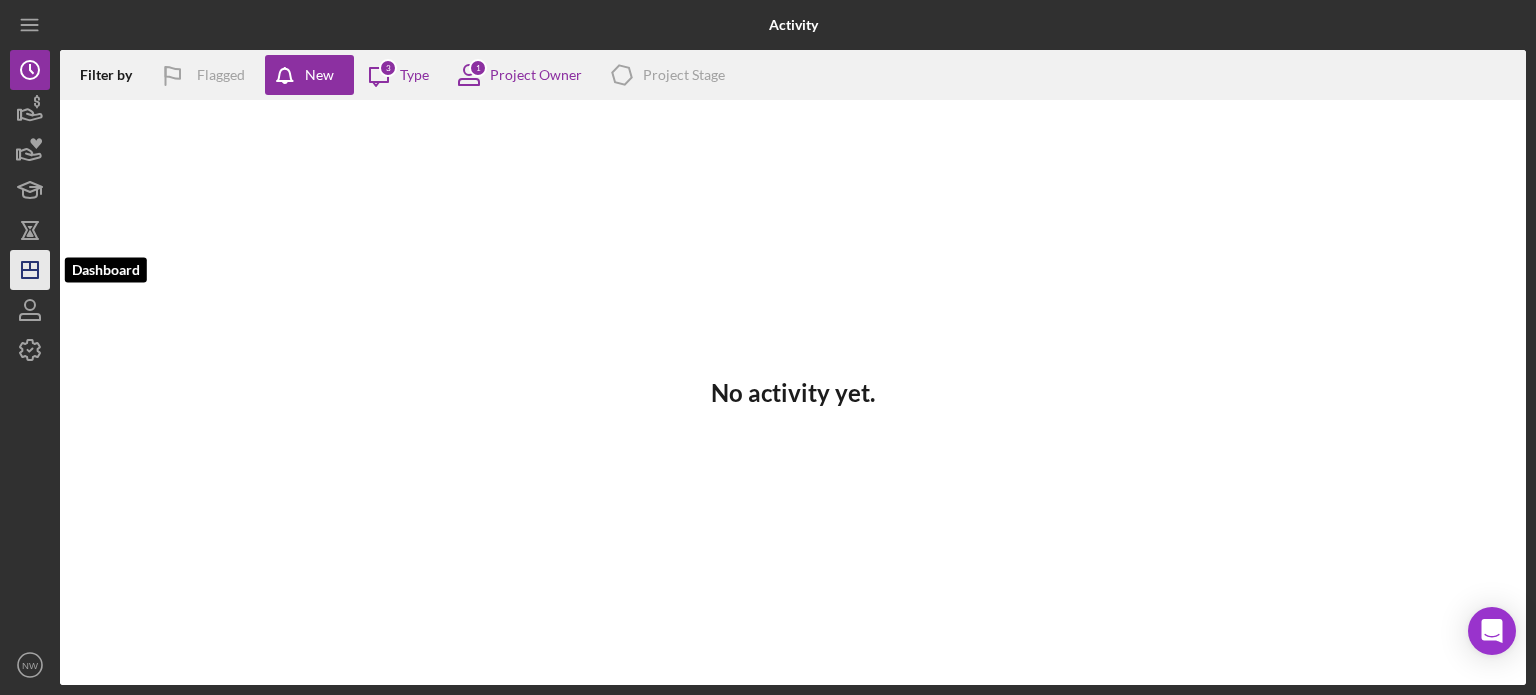 click 